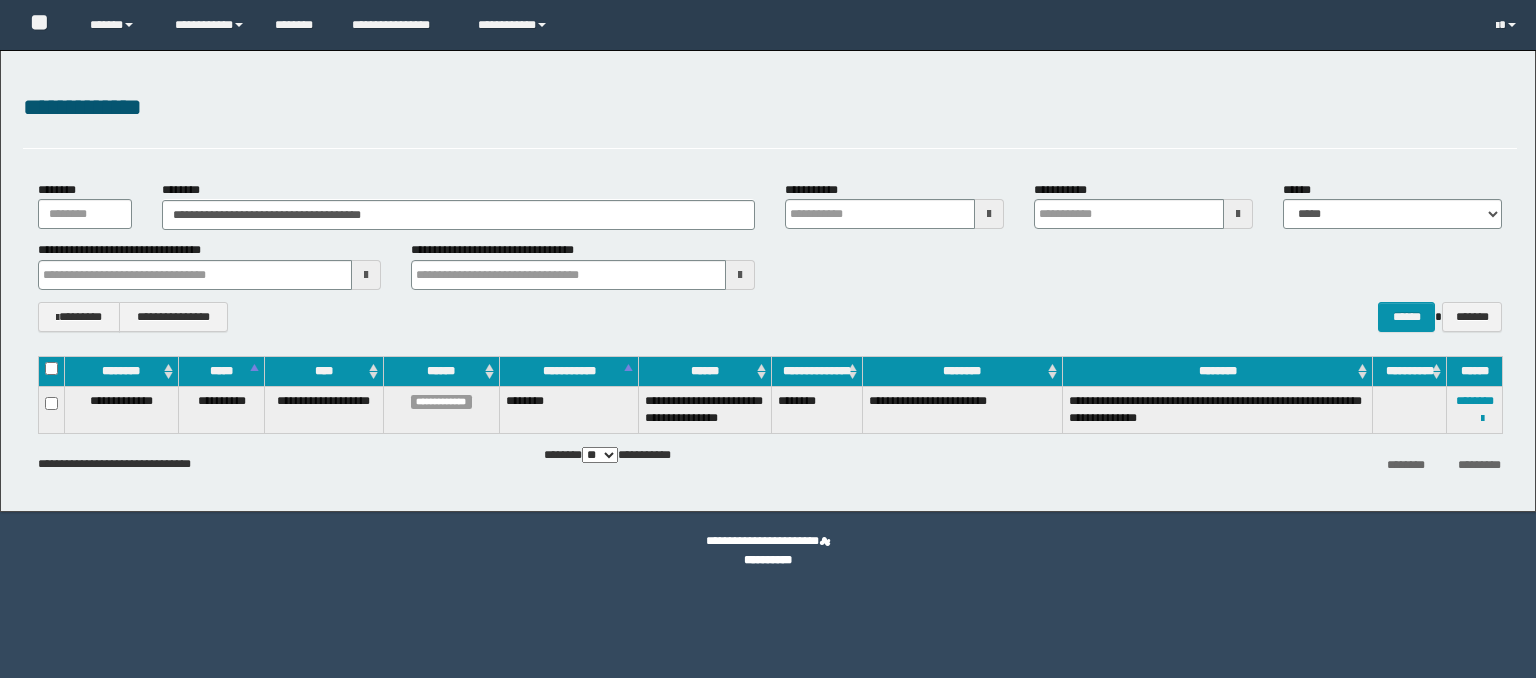 scroll, scrollTop: 0, scrollLeft: 0, axis: both 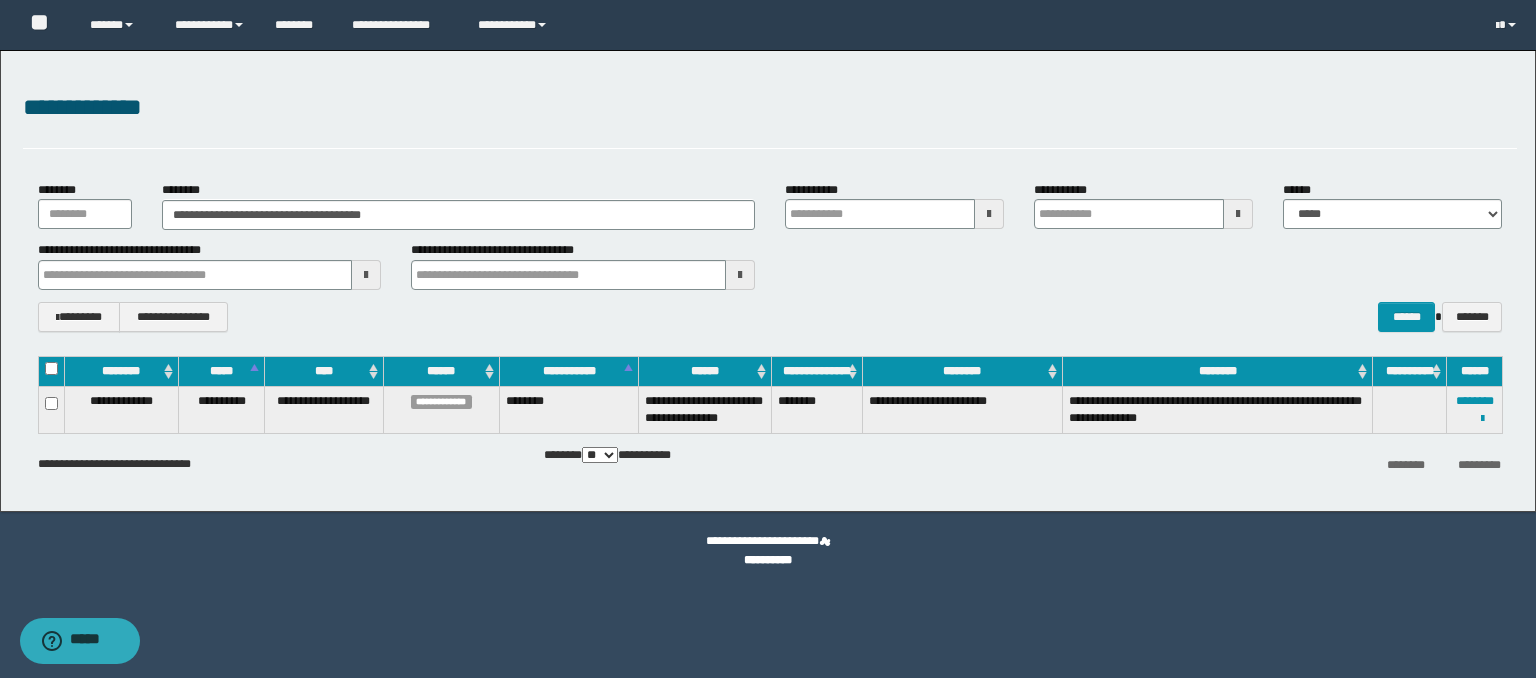 click on "**********" at bounding box center (770, 205) 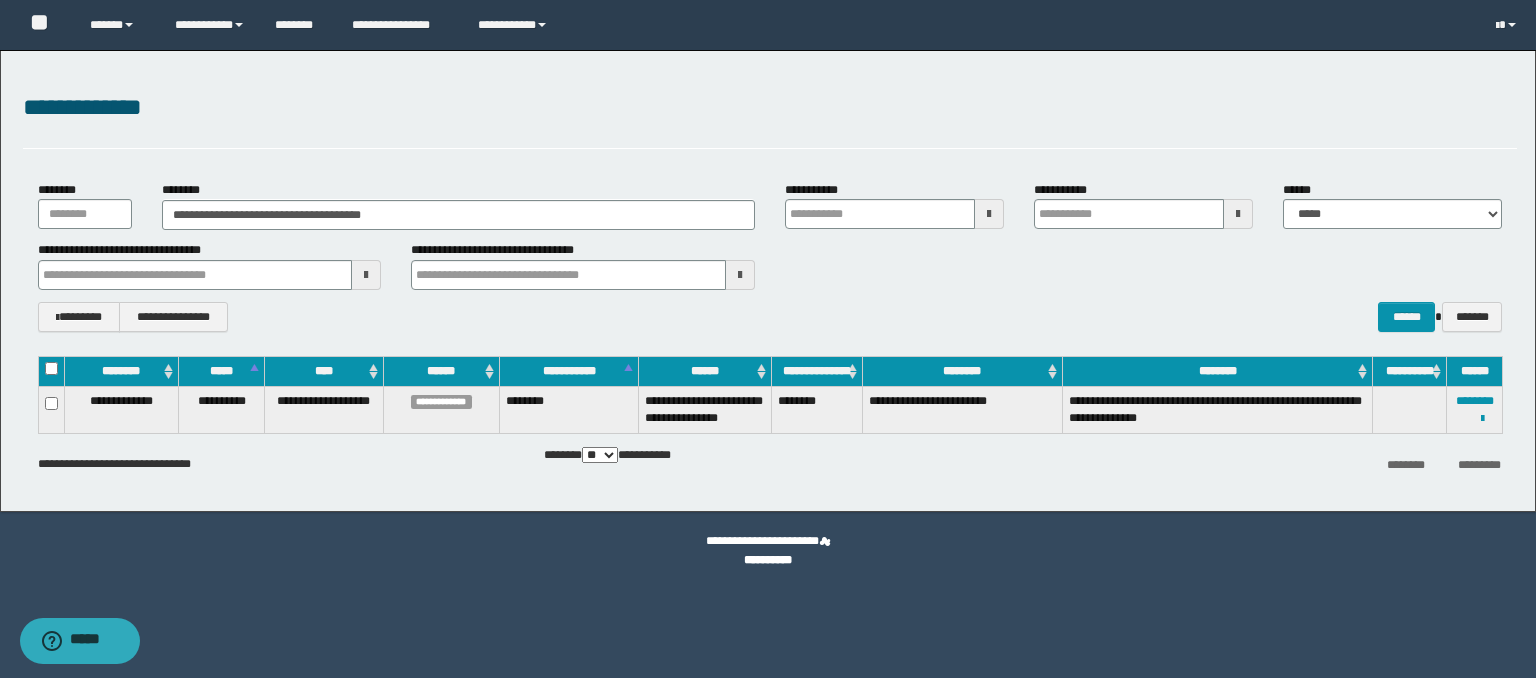 type on "**********" 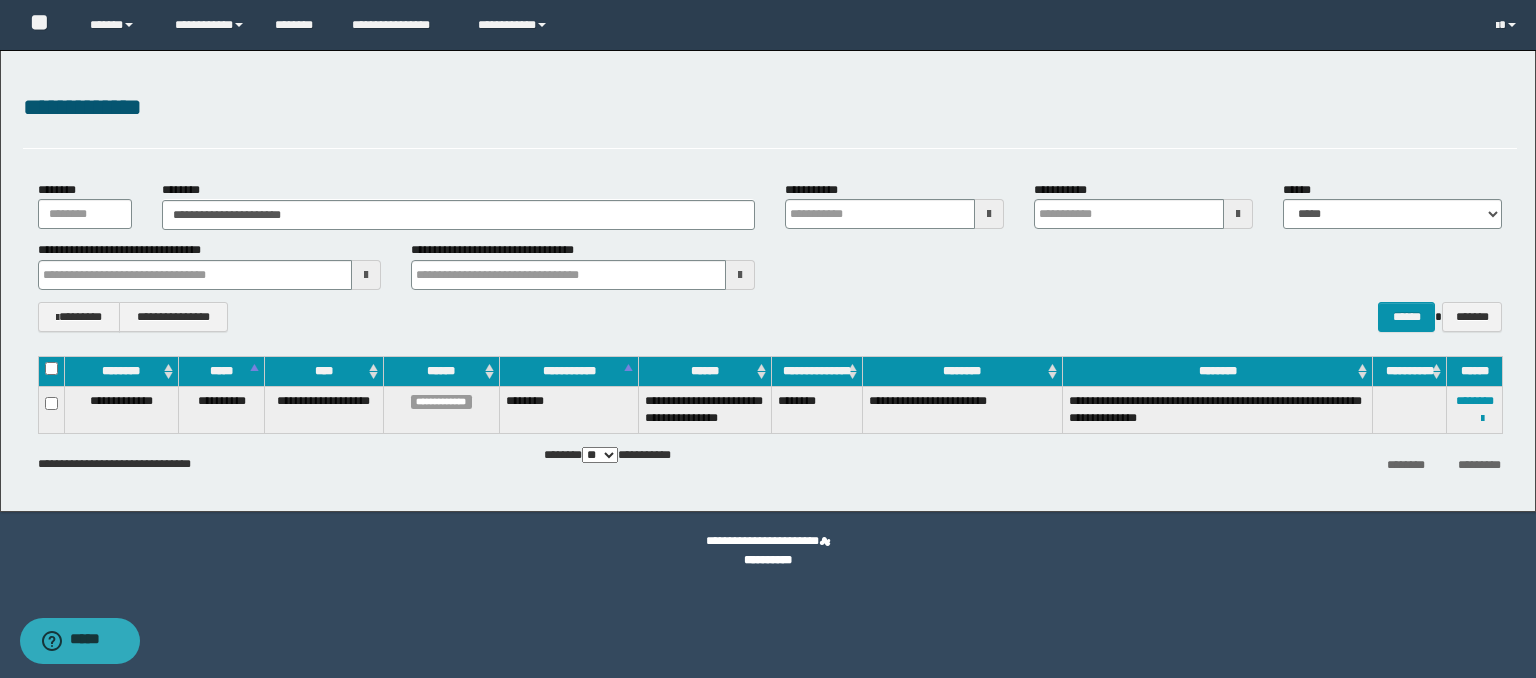 type on "**********" 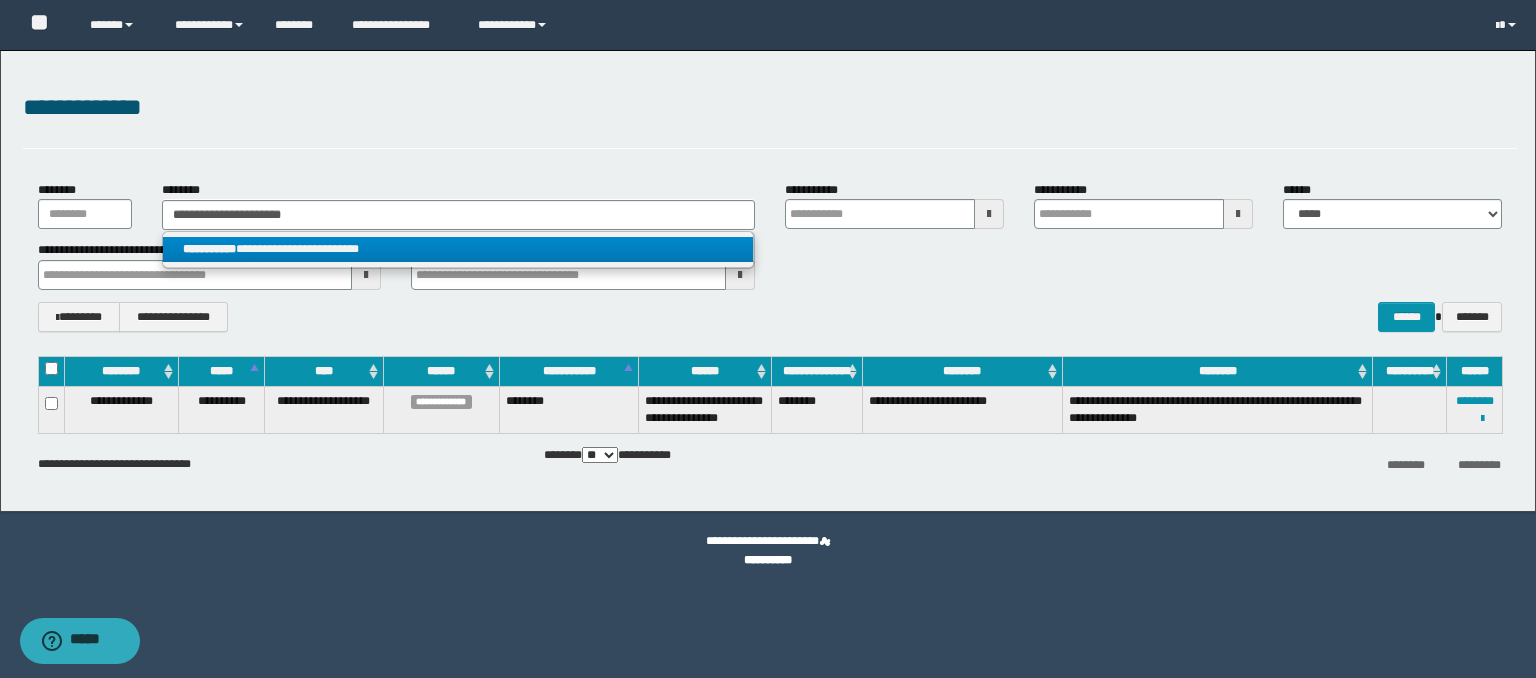 type on "**********" 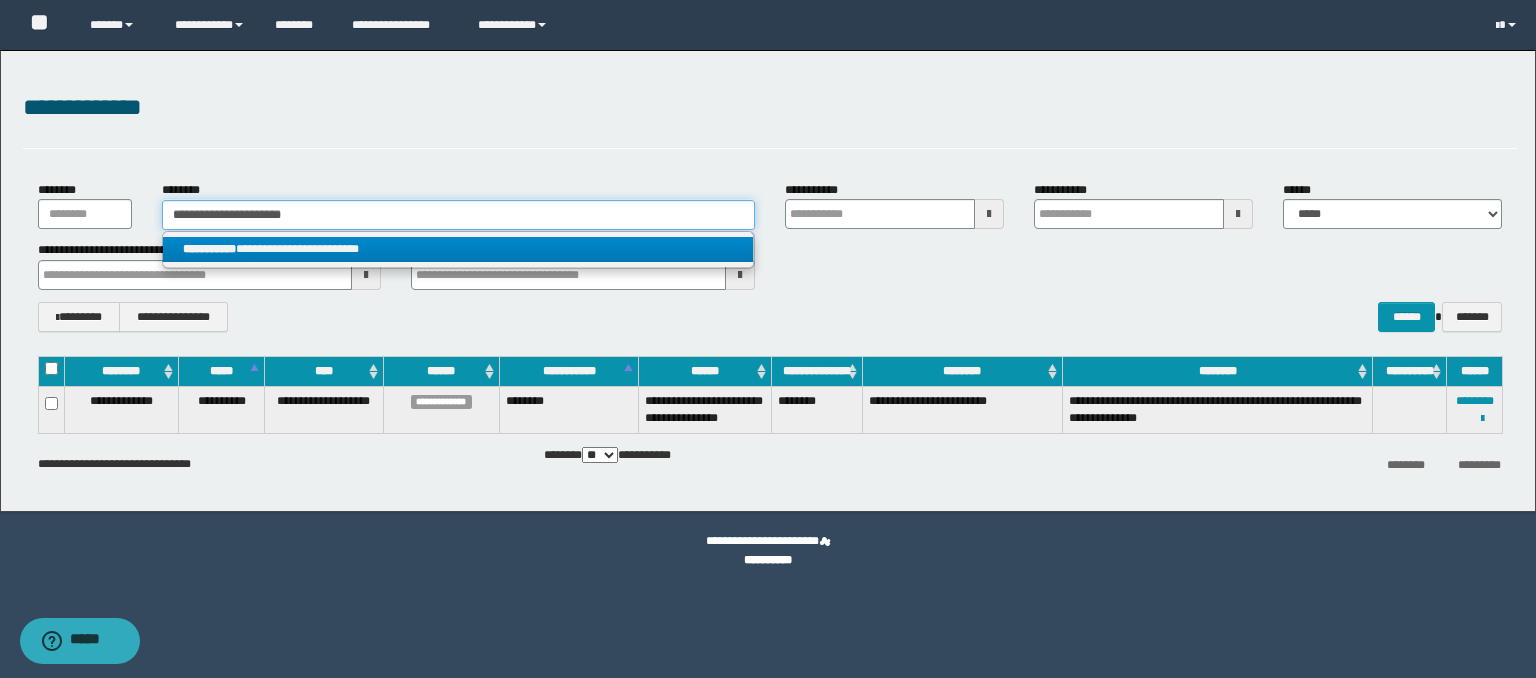 type 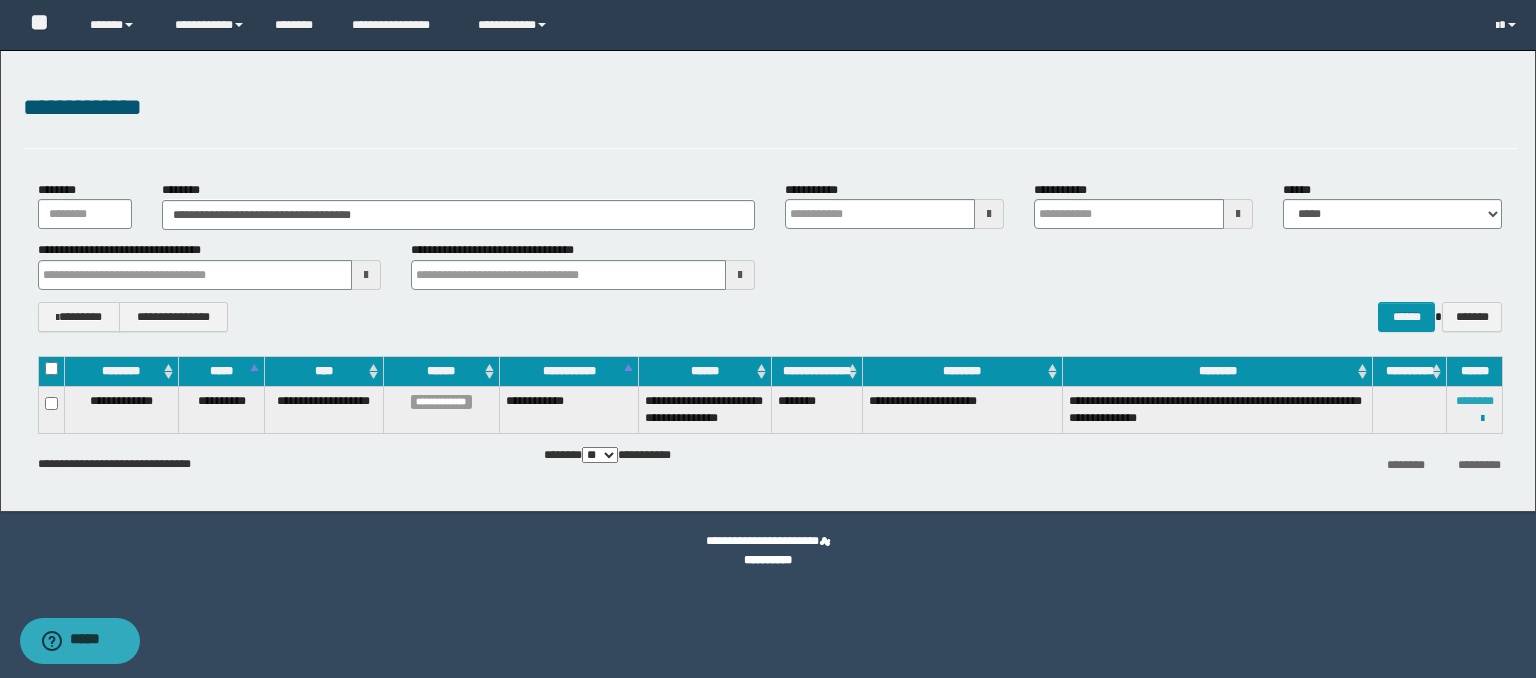 click on "********" at bounding box center (1475, 401) 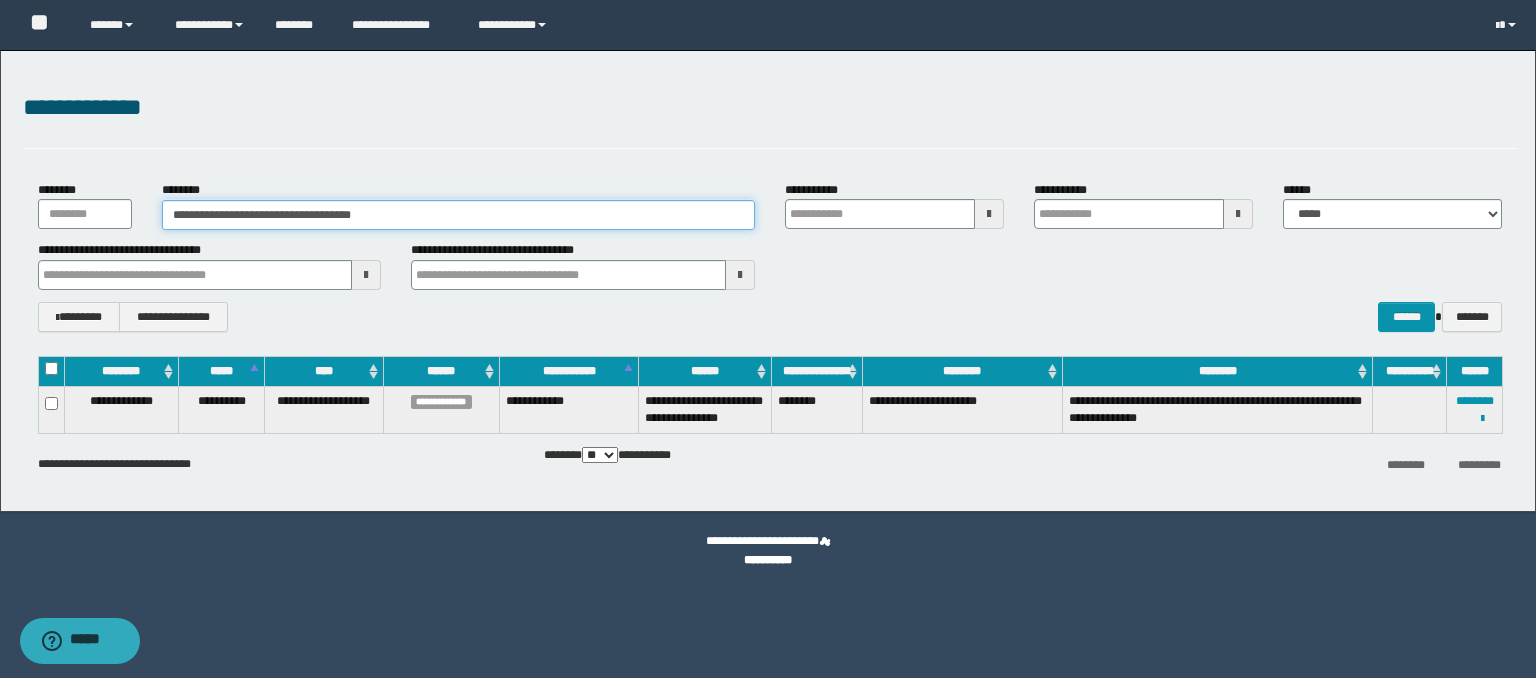 drag, startPoint x: 419, startPoint y: 219, endPoint x: 113, endPoint y: 237, distance: 306.52896 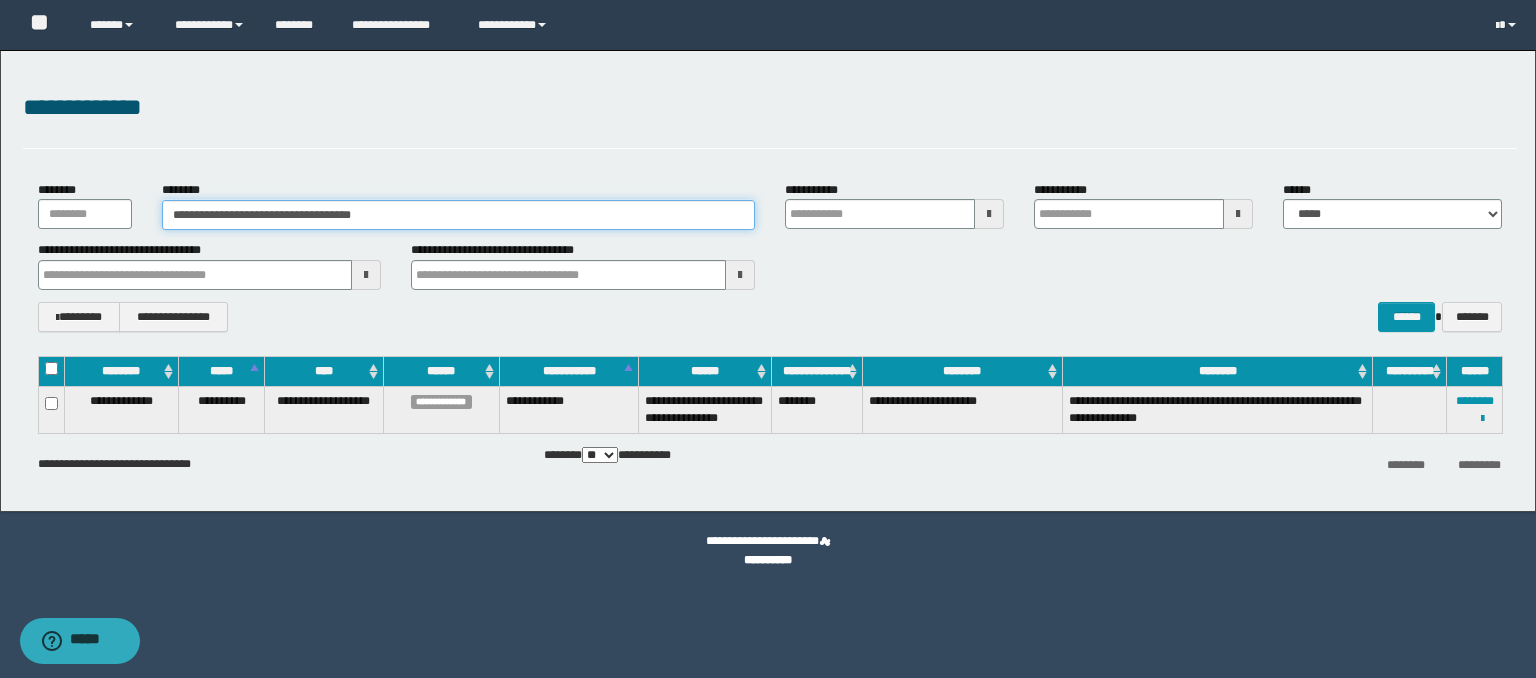 paste 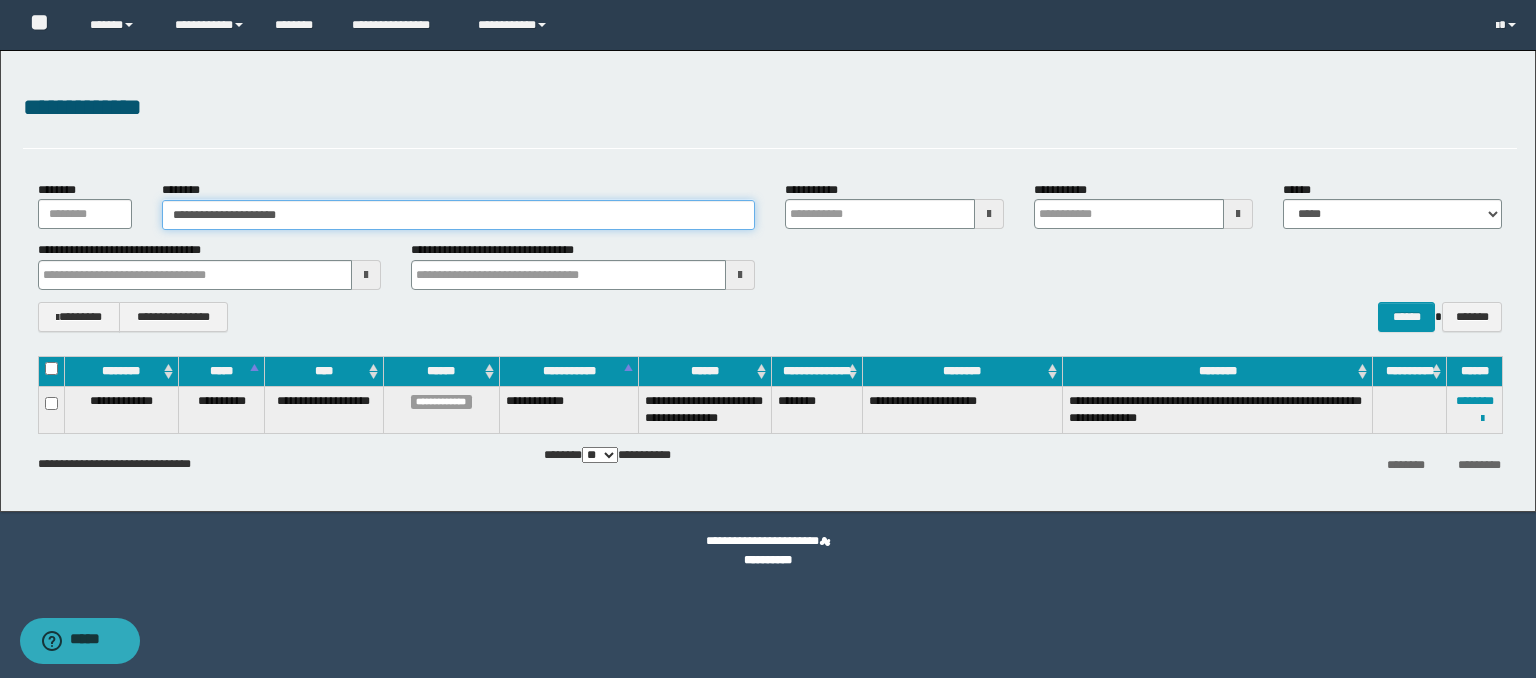 type on "**********" 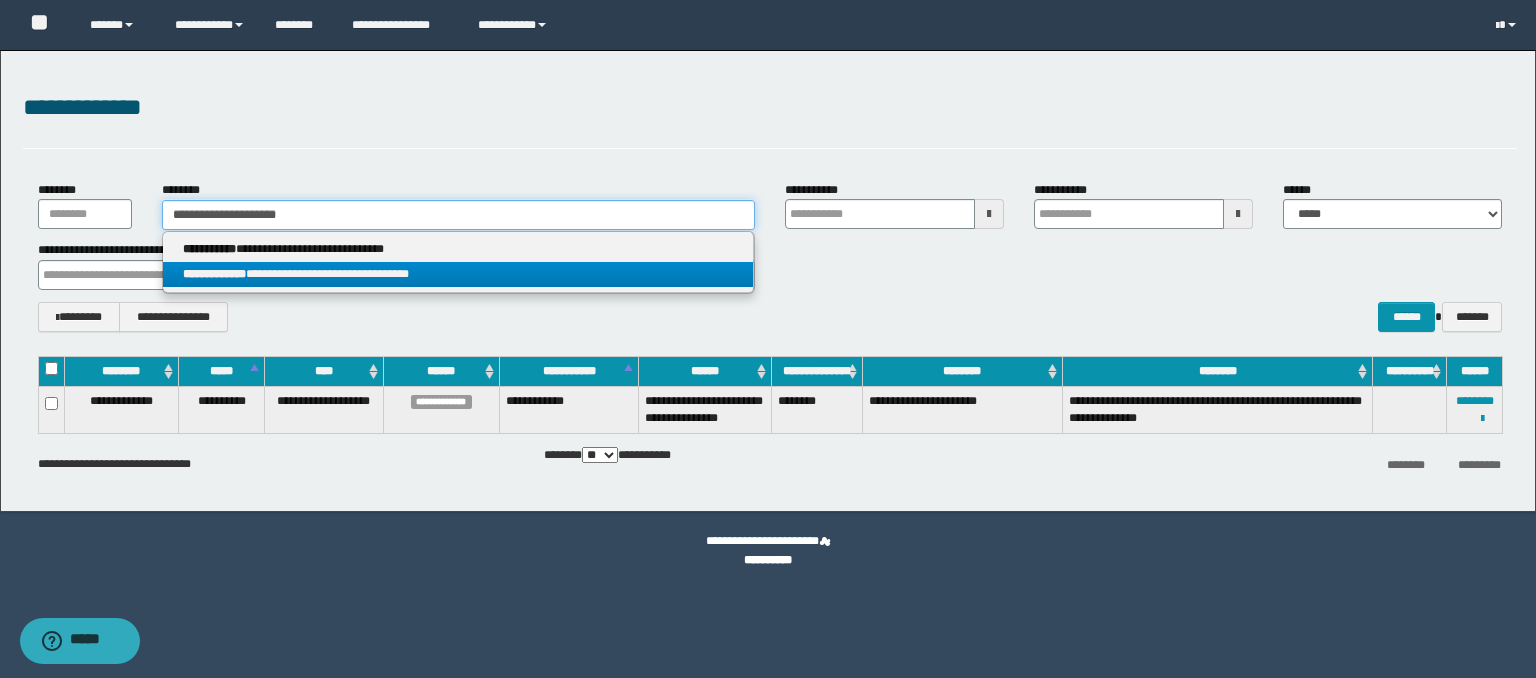 type on "**********" 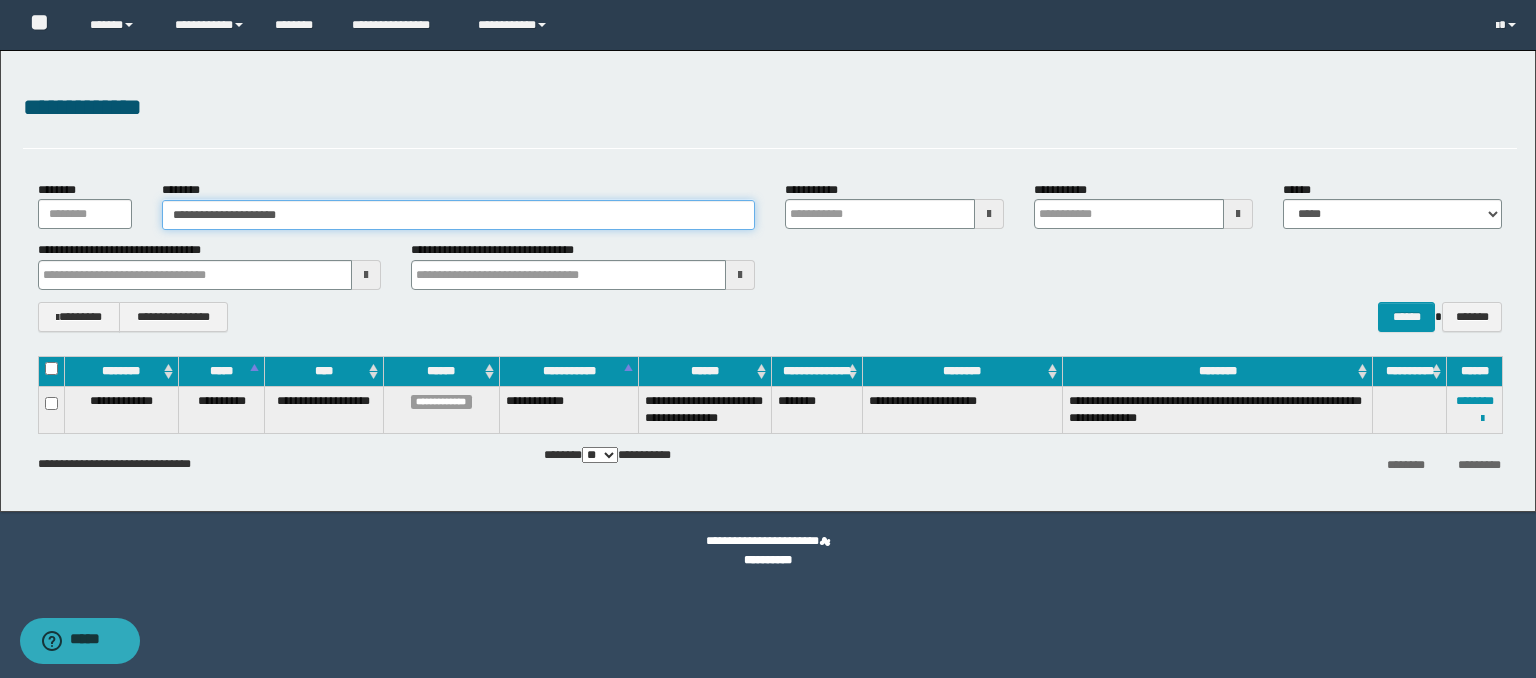 type on "**********" 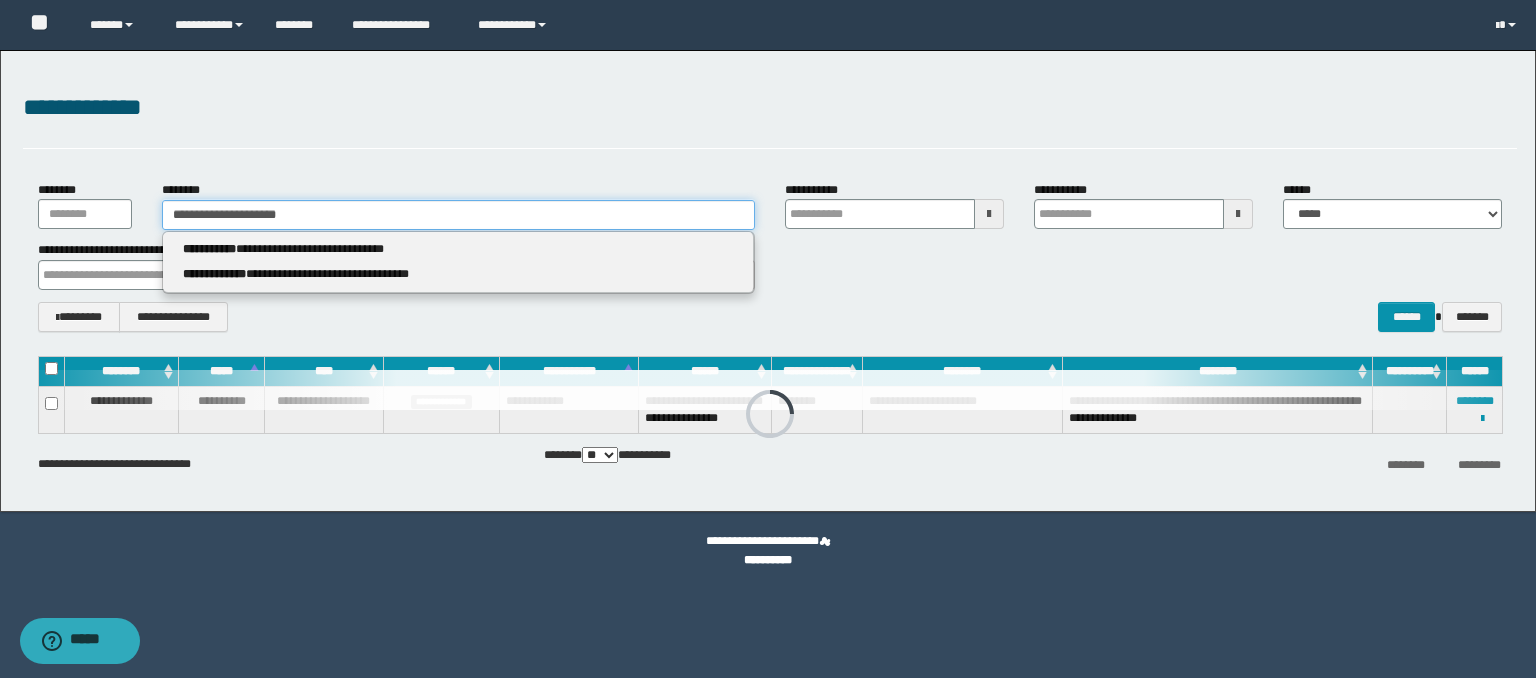 click on "**********" at bounding box center [458, 215] 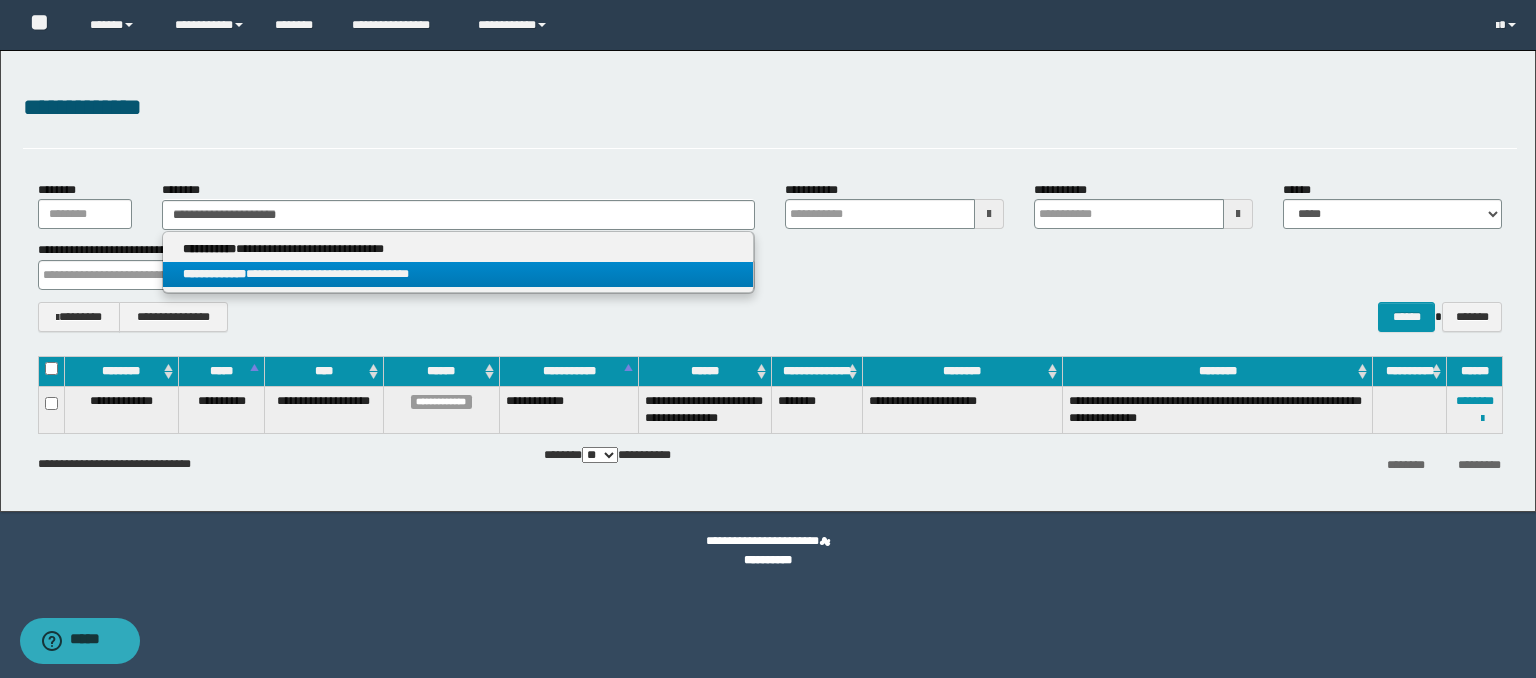 click on "**********" at bounding box center (458, 274) 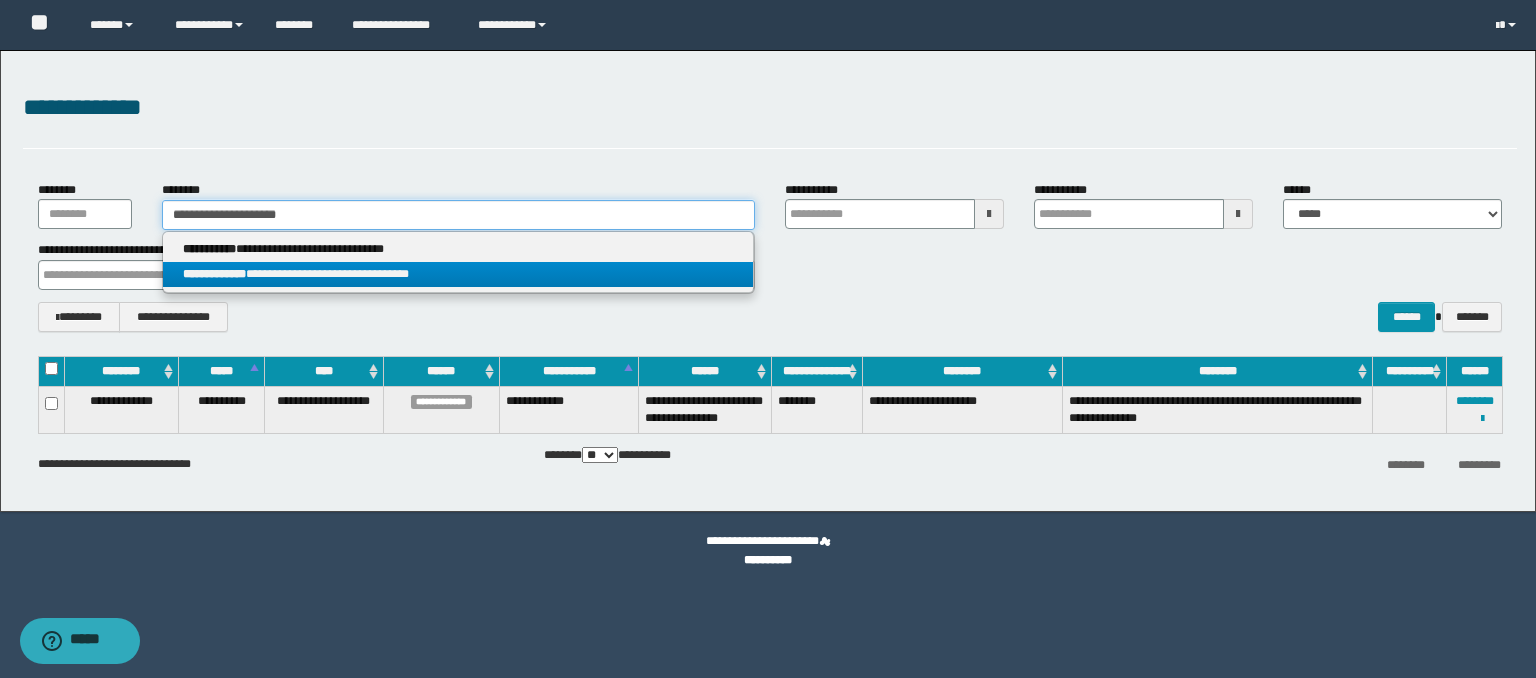 type 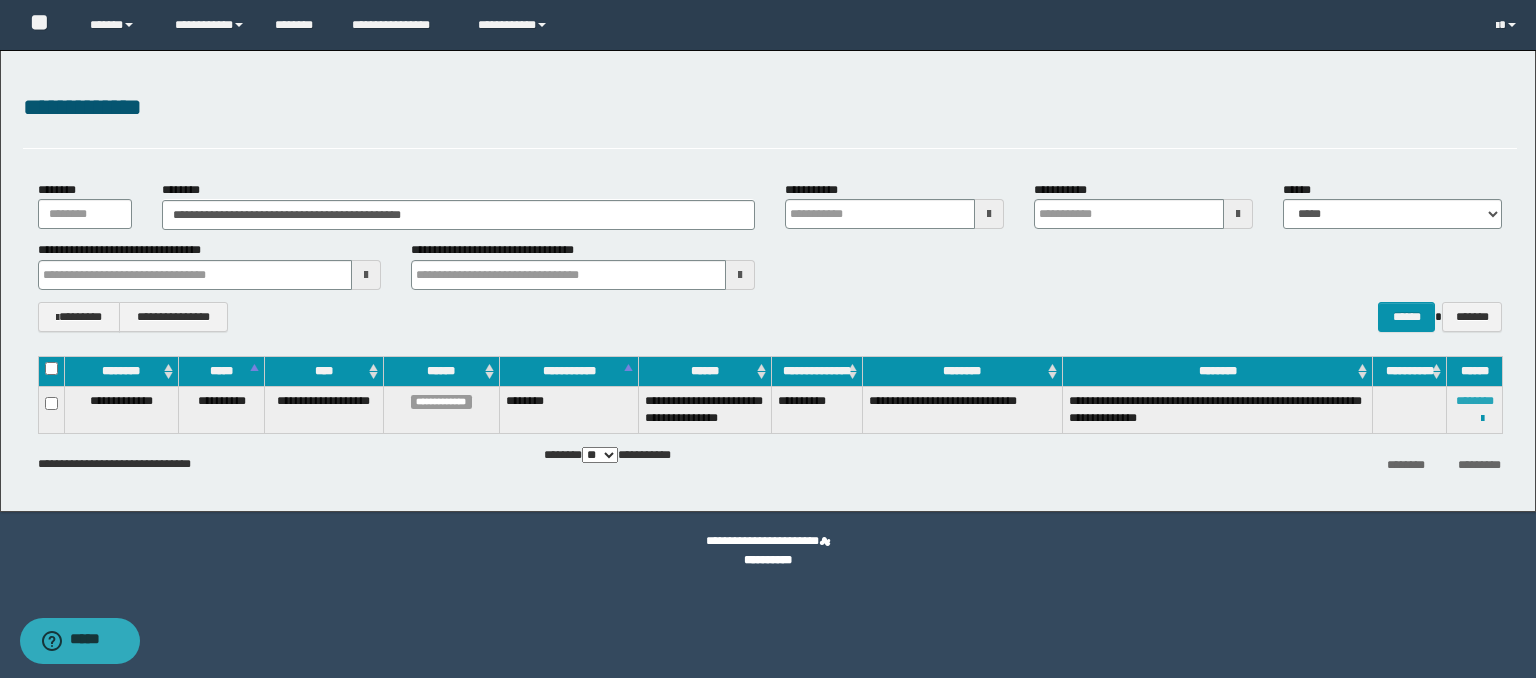 click on "********" at bounding box center (1475, 401) 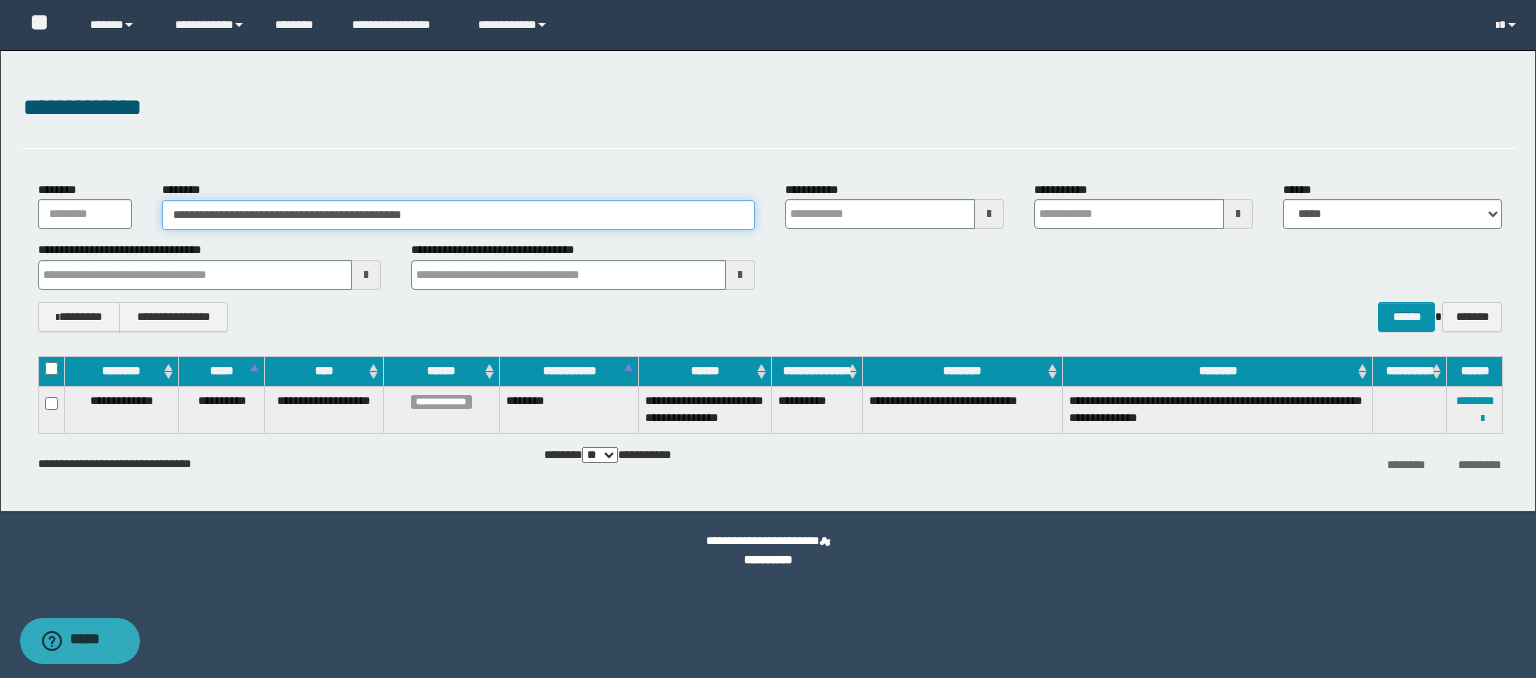 drag, startPoint x: 487, startPoint y: 220, endPoint x: 0, endPoint y: 293, distance: 492.44086 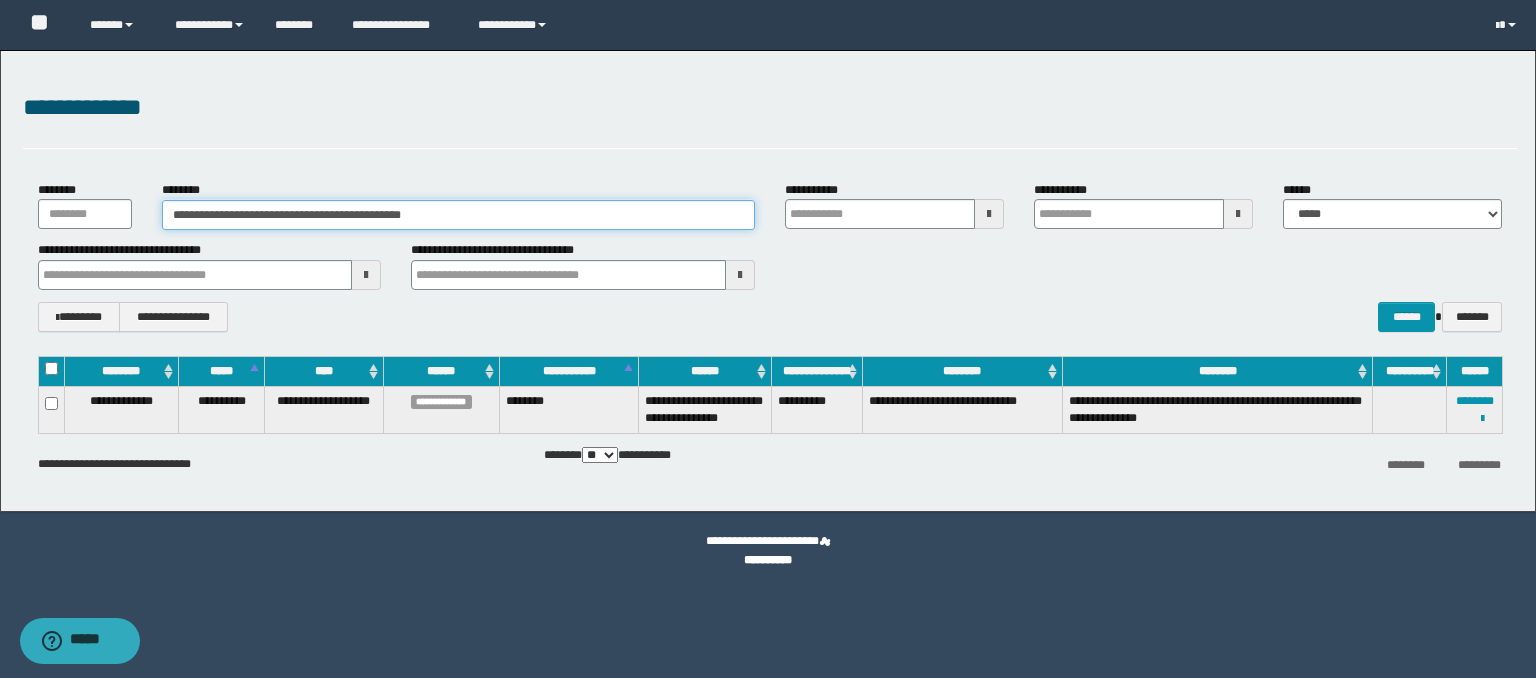 paste 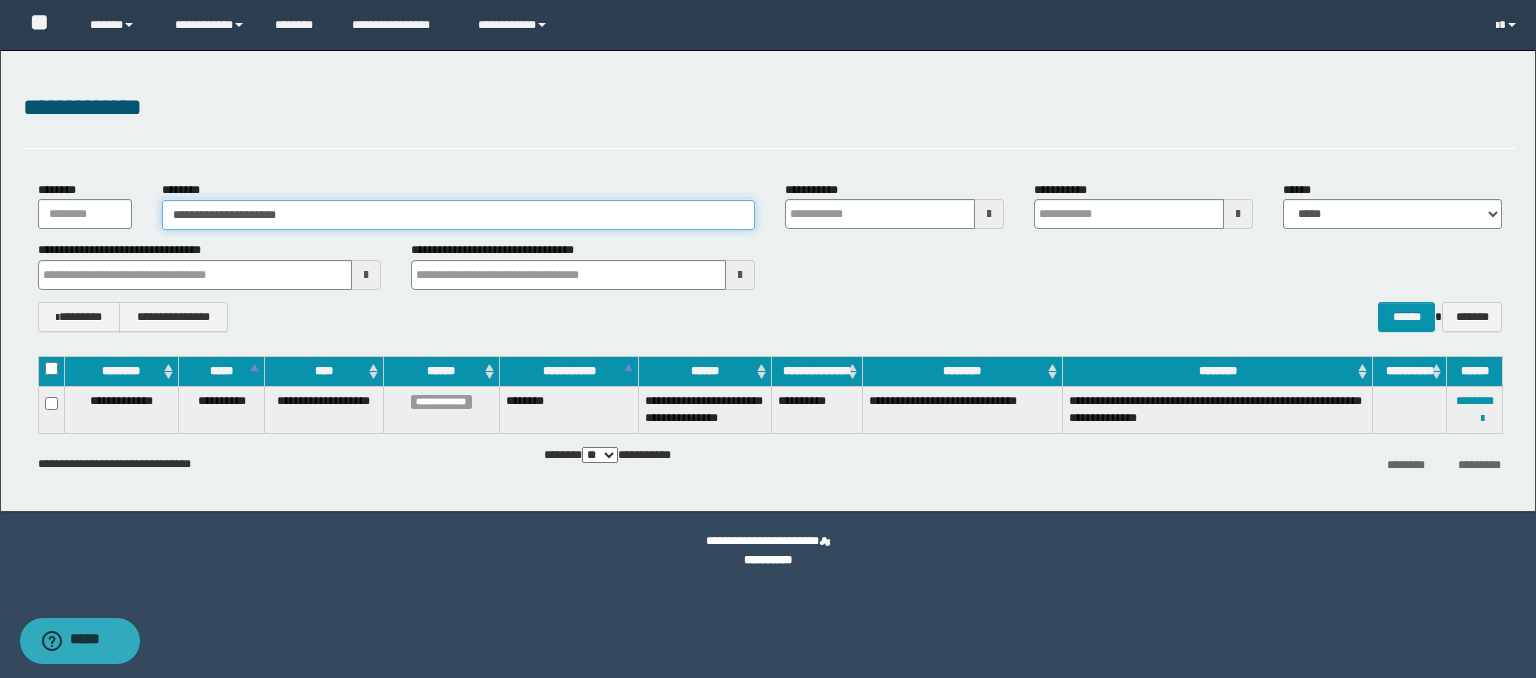 type on "**********" 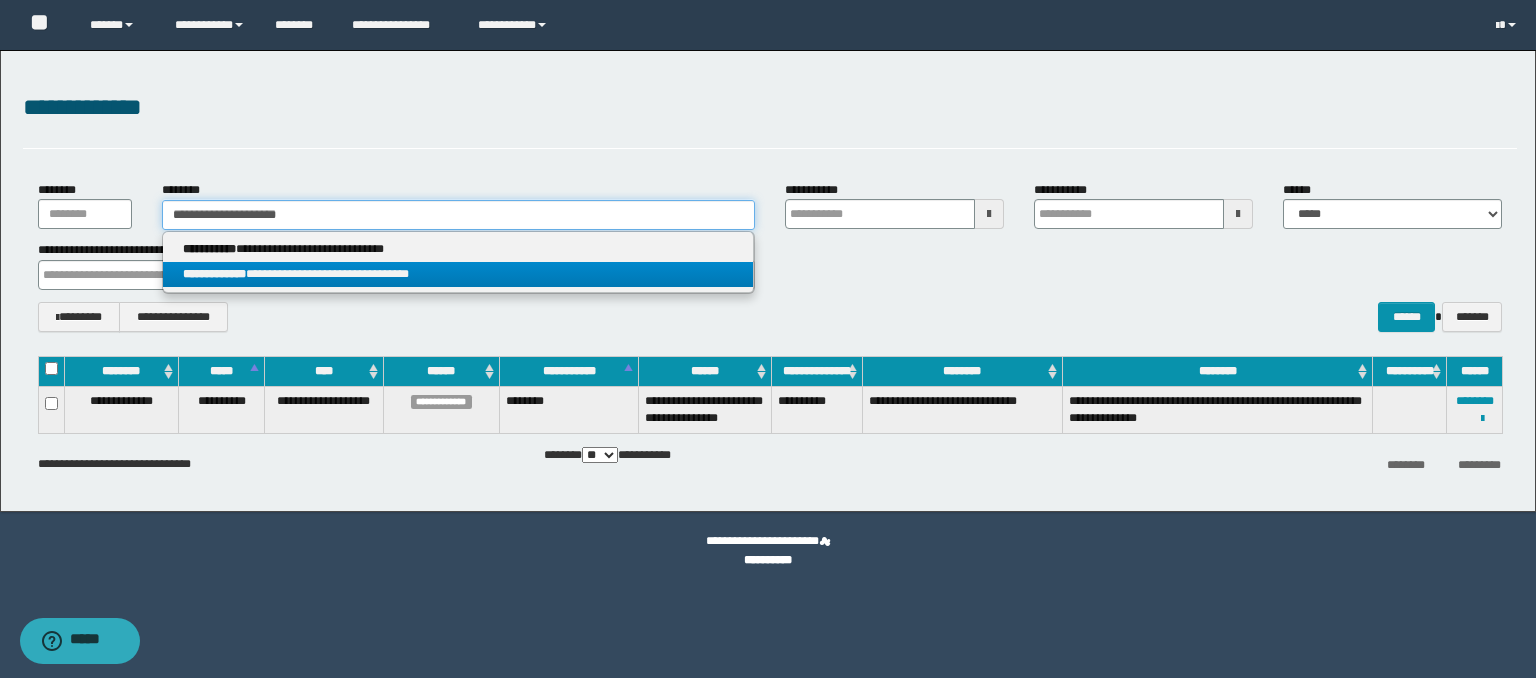type on "**********" 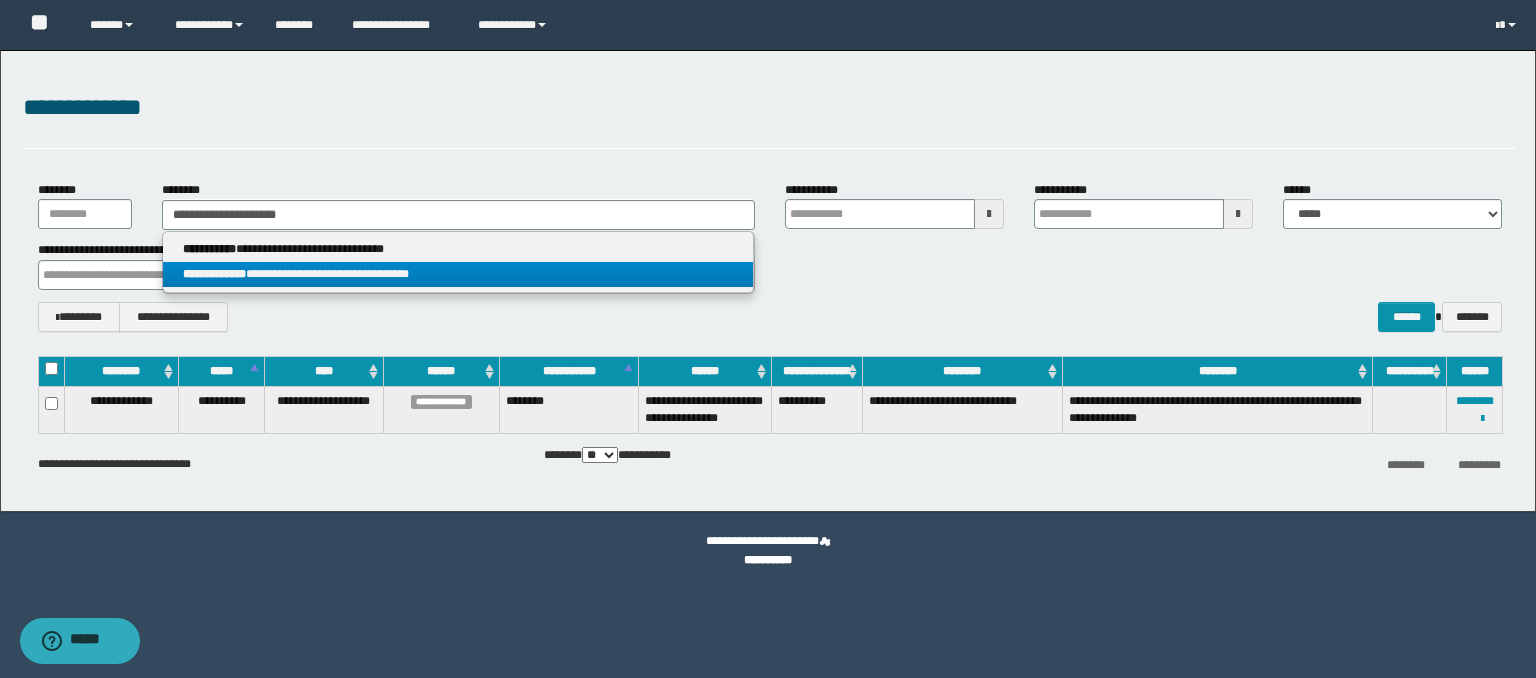 click on "**********" at bounding box center [458, 274] 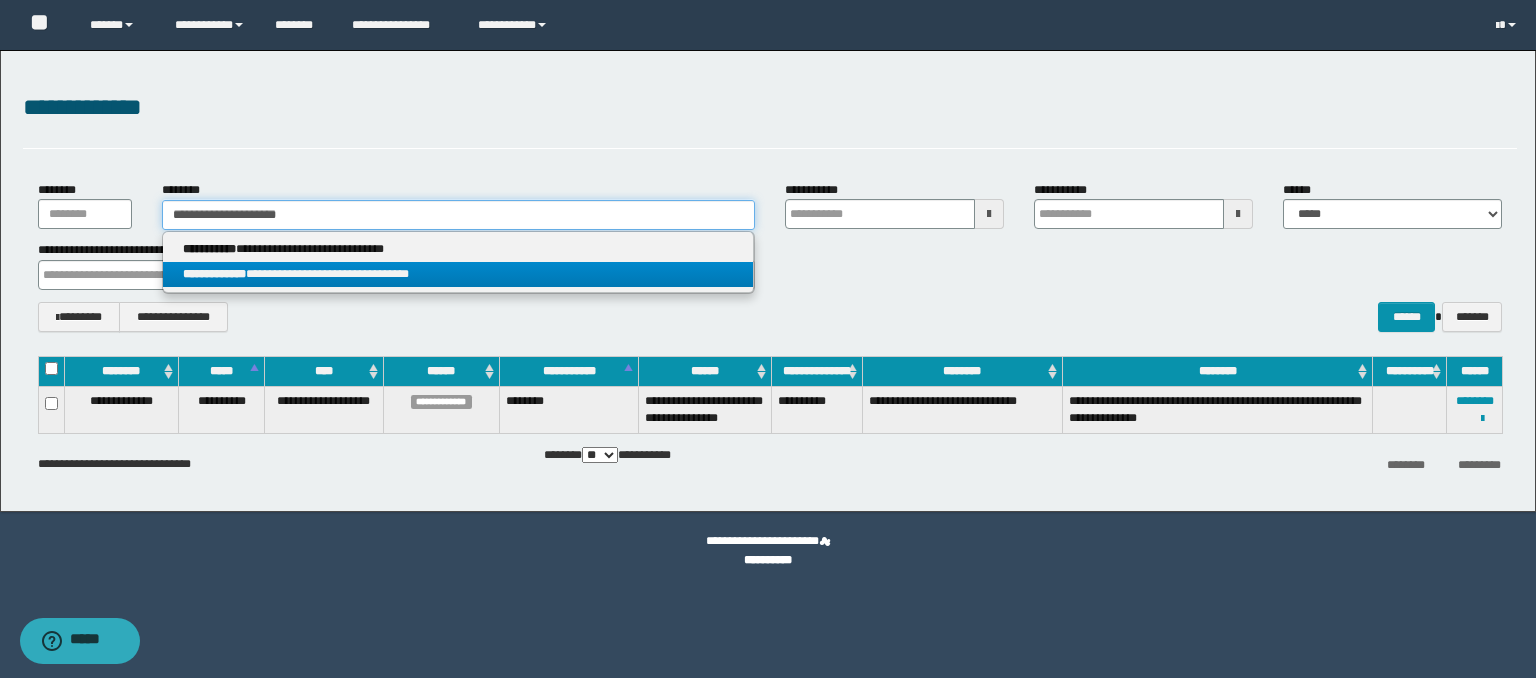 type 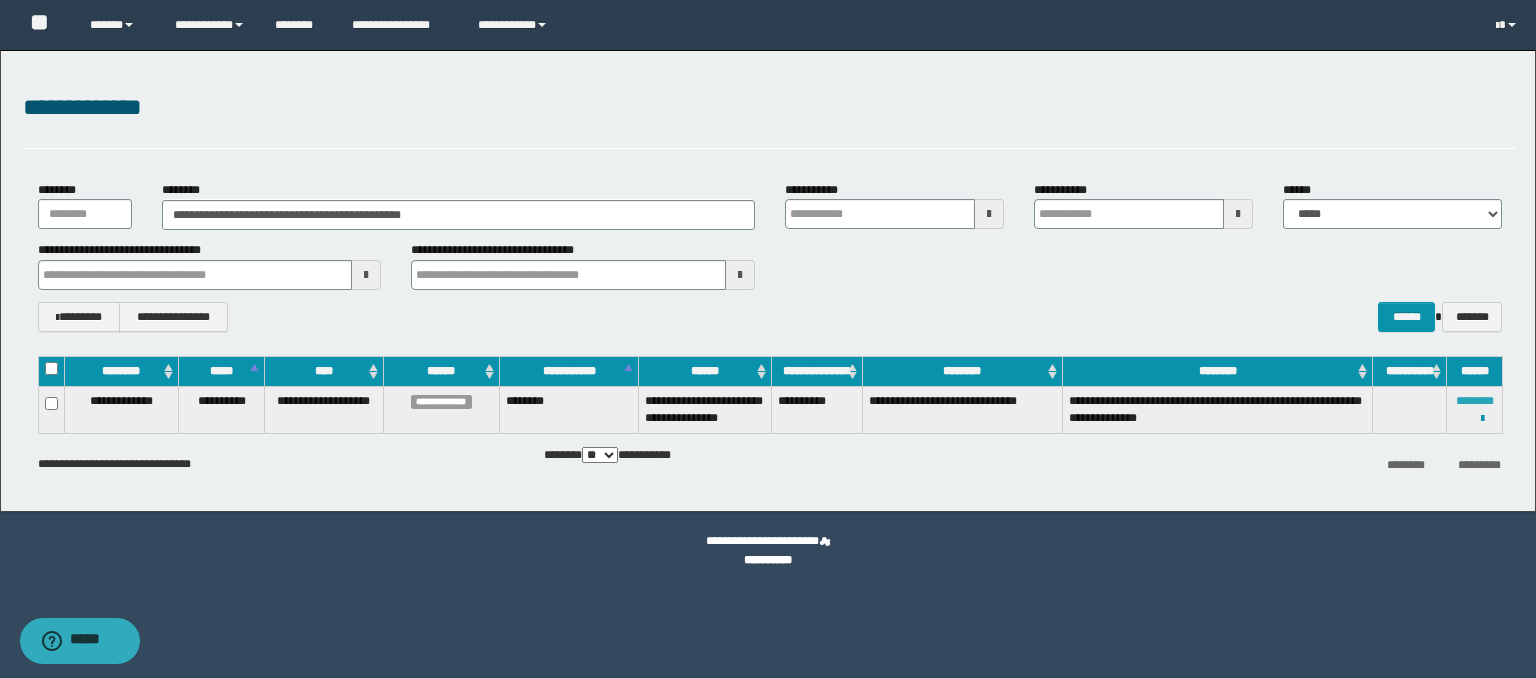click on "********" at bounding box center [1475, 401] 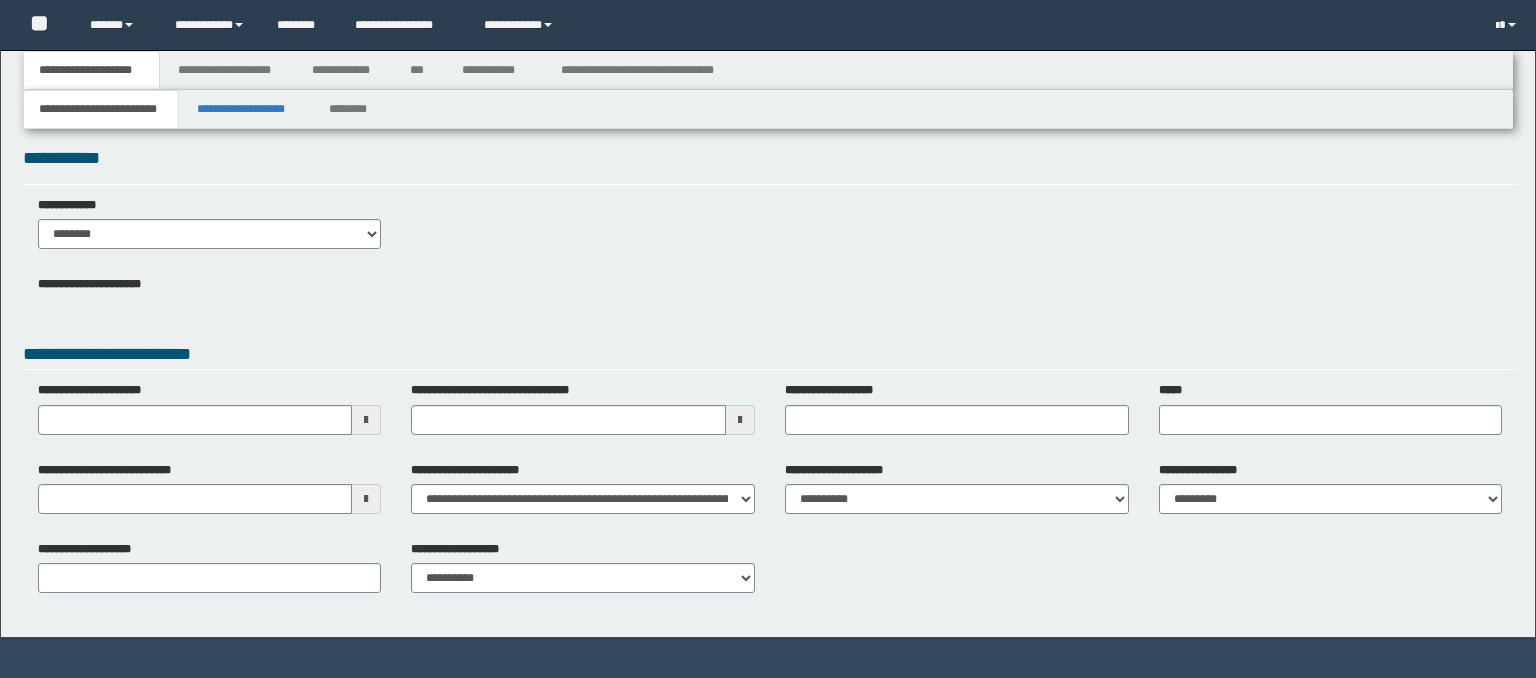 scroll, scrollTop: 0, scrollLeft: 0, axis: both 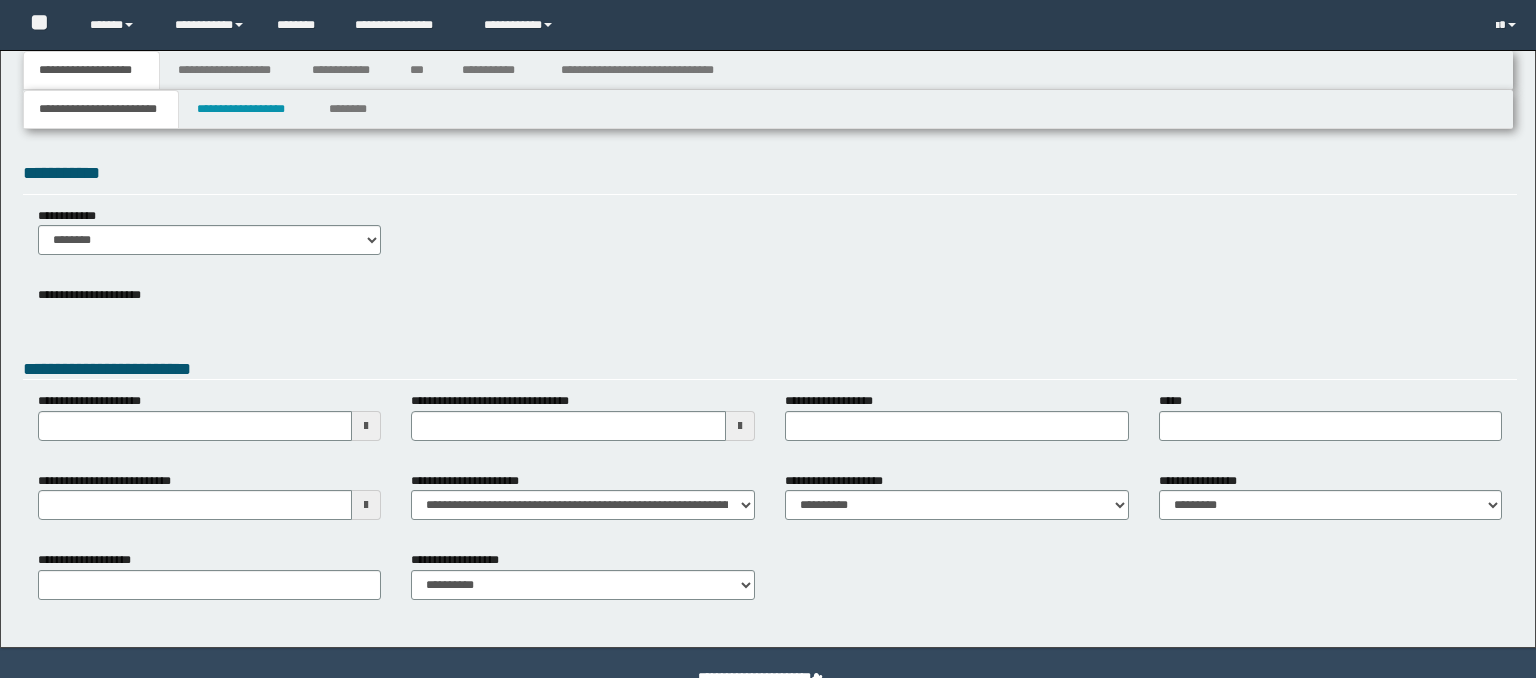 type 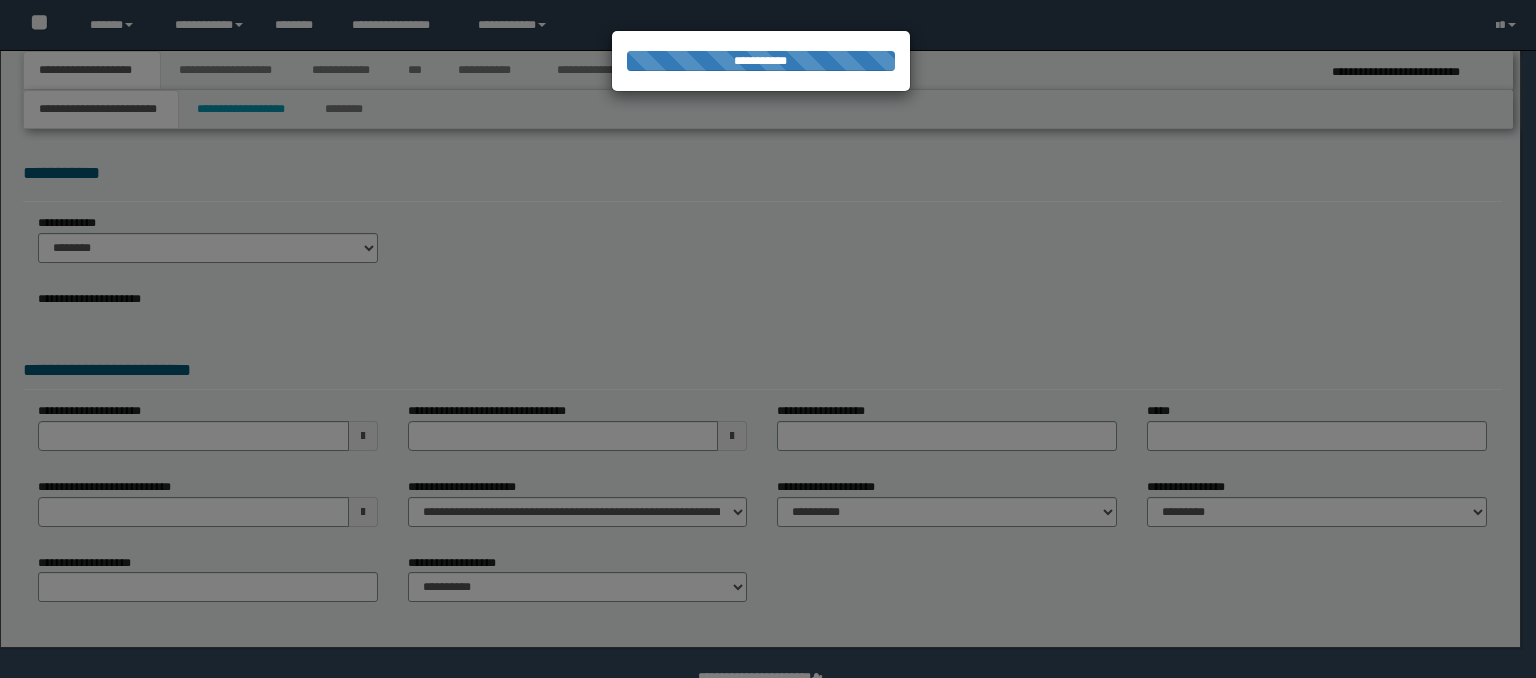 type on "**********" 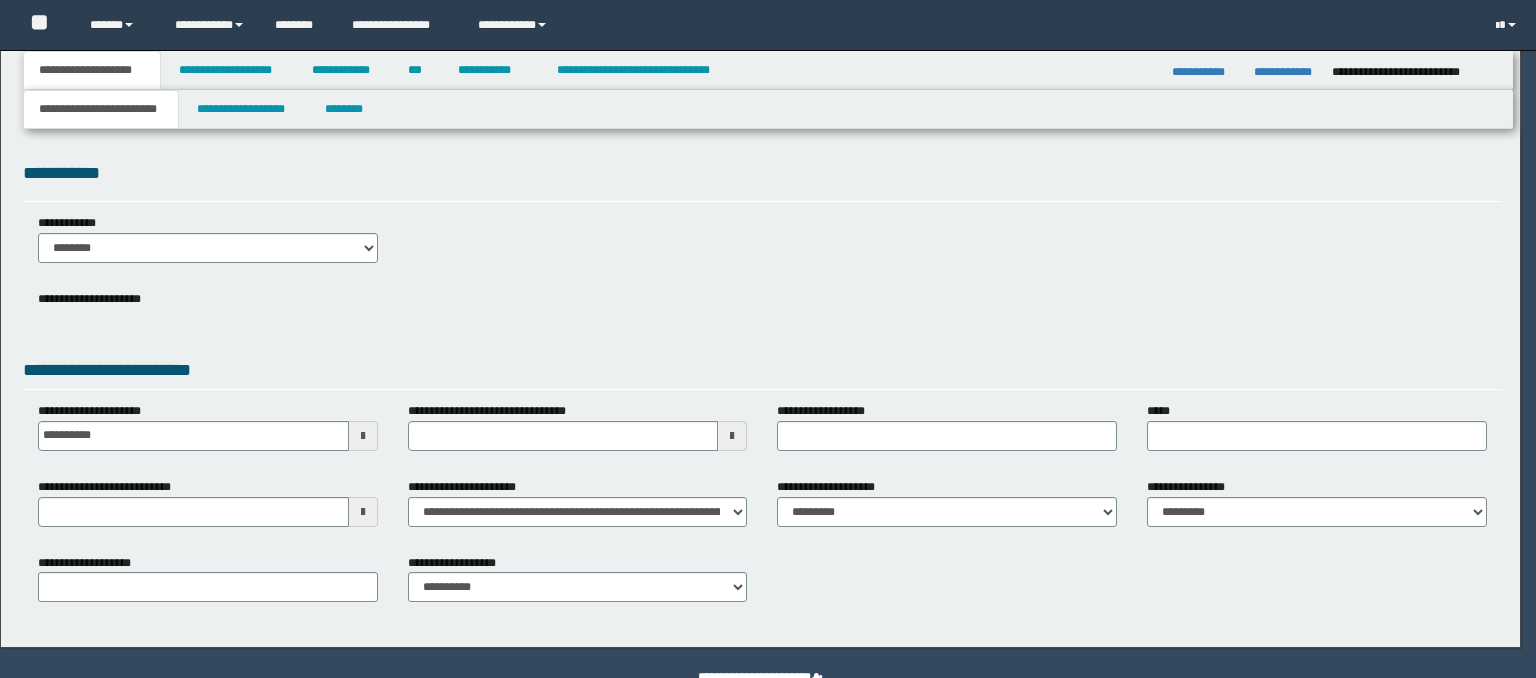 scroll, scrollTop: 0, scrollLeft: 0, axis: both 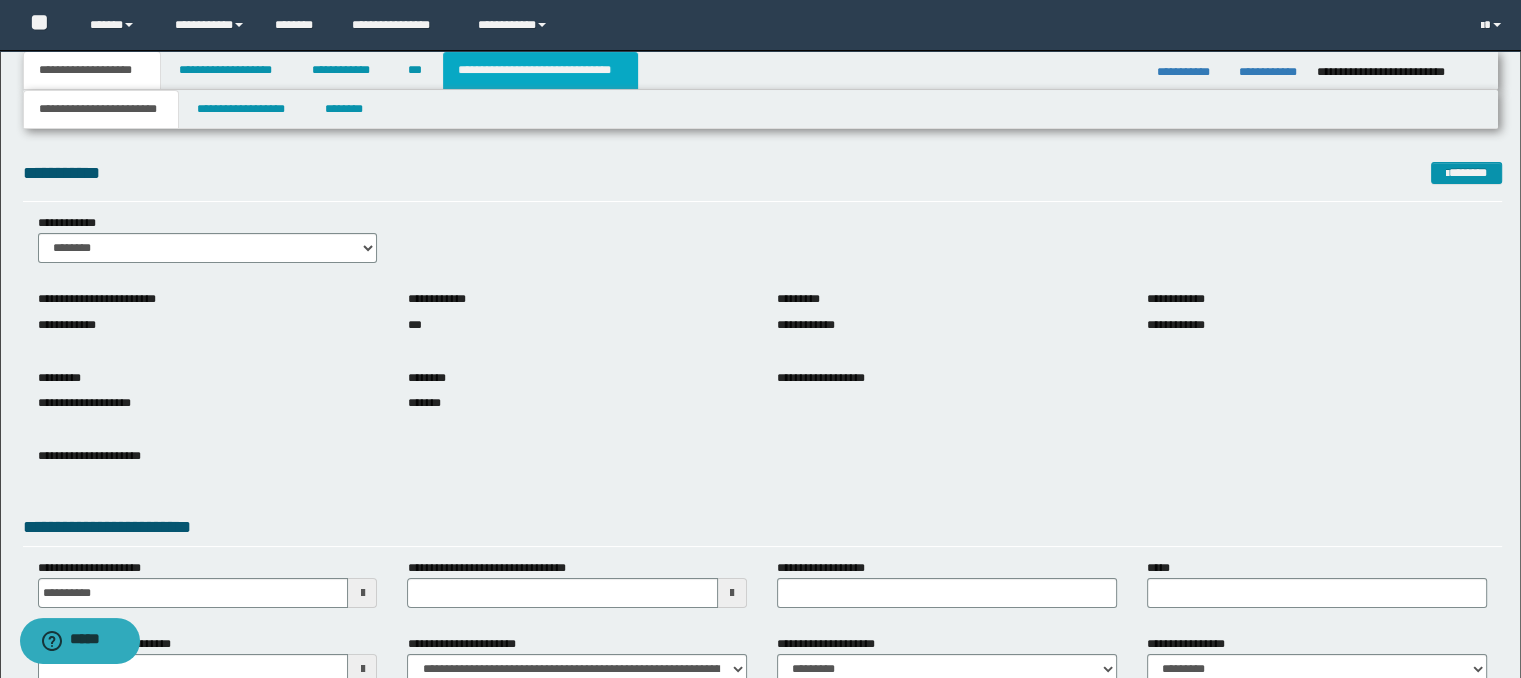 click on "**********" at bounding box center [540, 70] 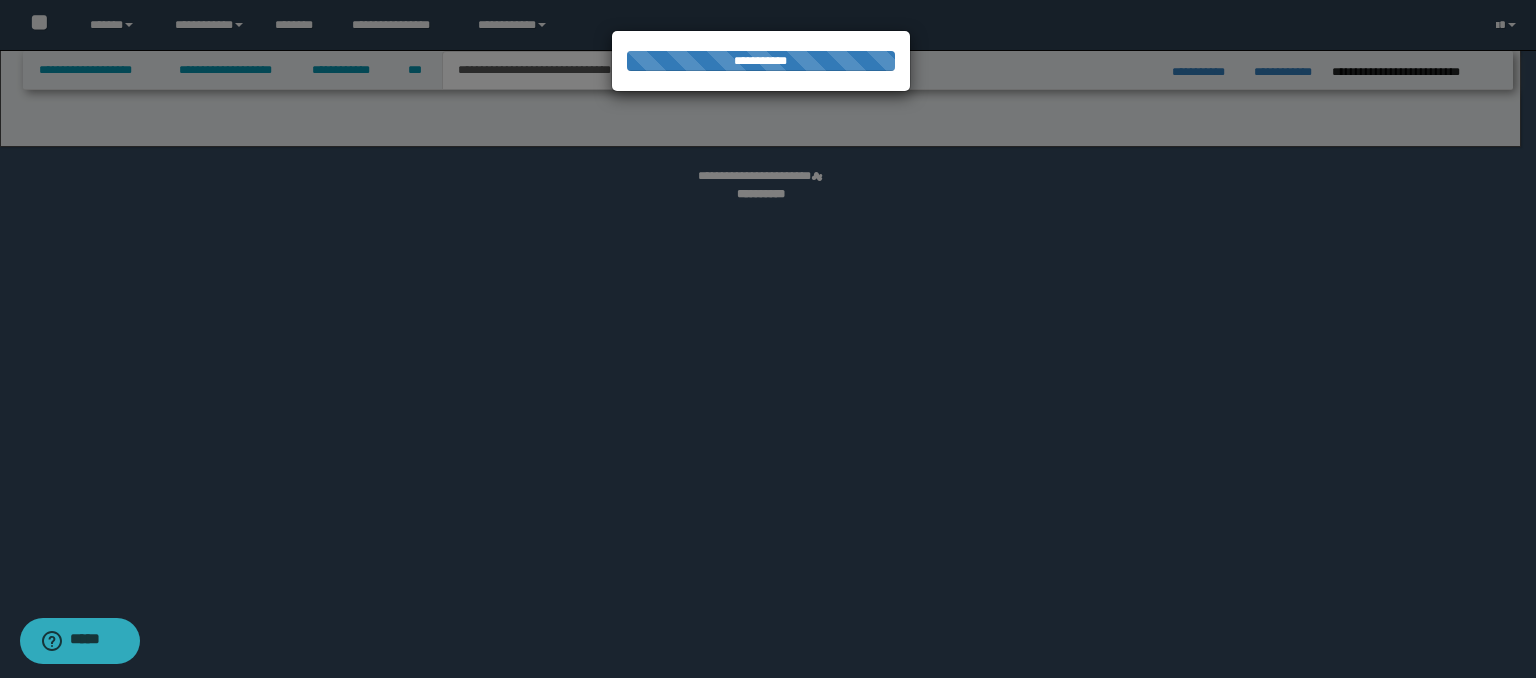 select on "*" 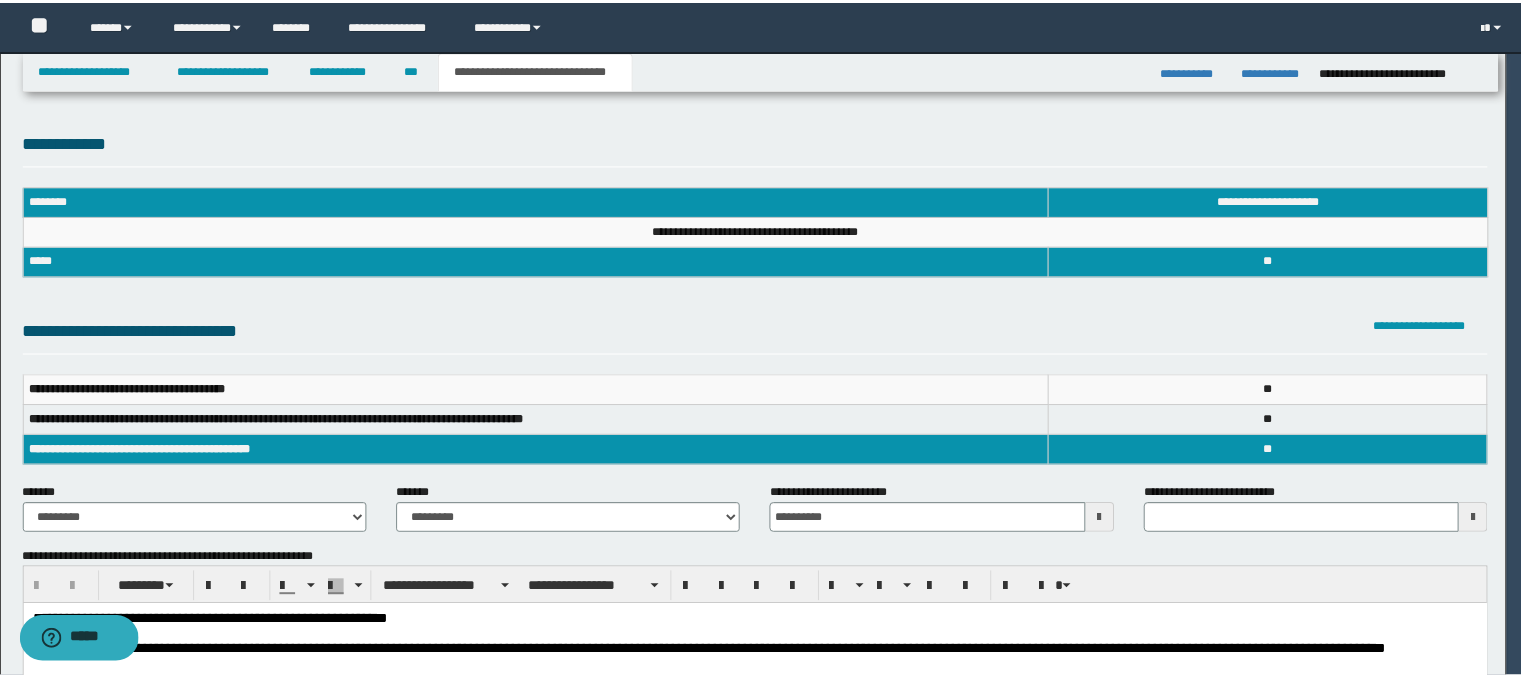 scroll, scrollTop: 0, scrollLeft: 0, axis: both 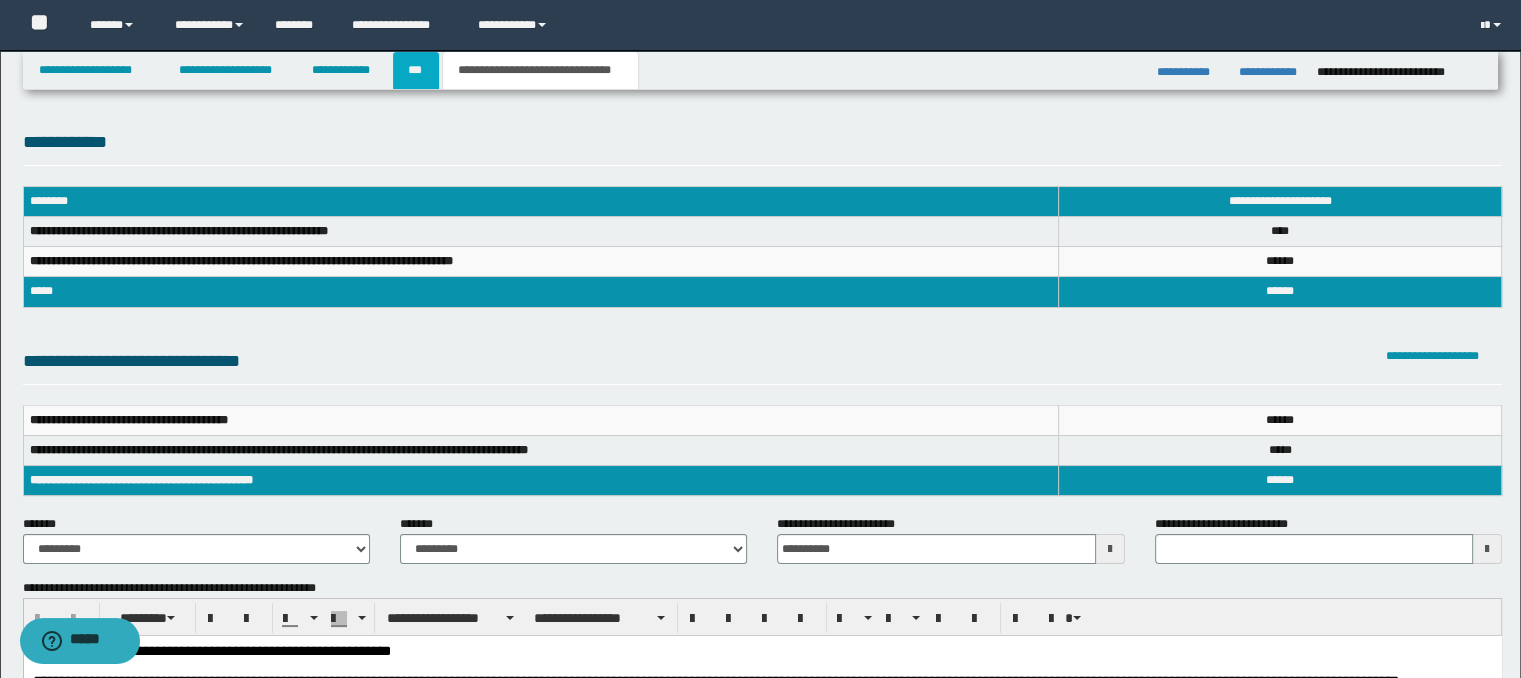 click on "***" at bounding box center (416, 70) 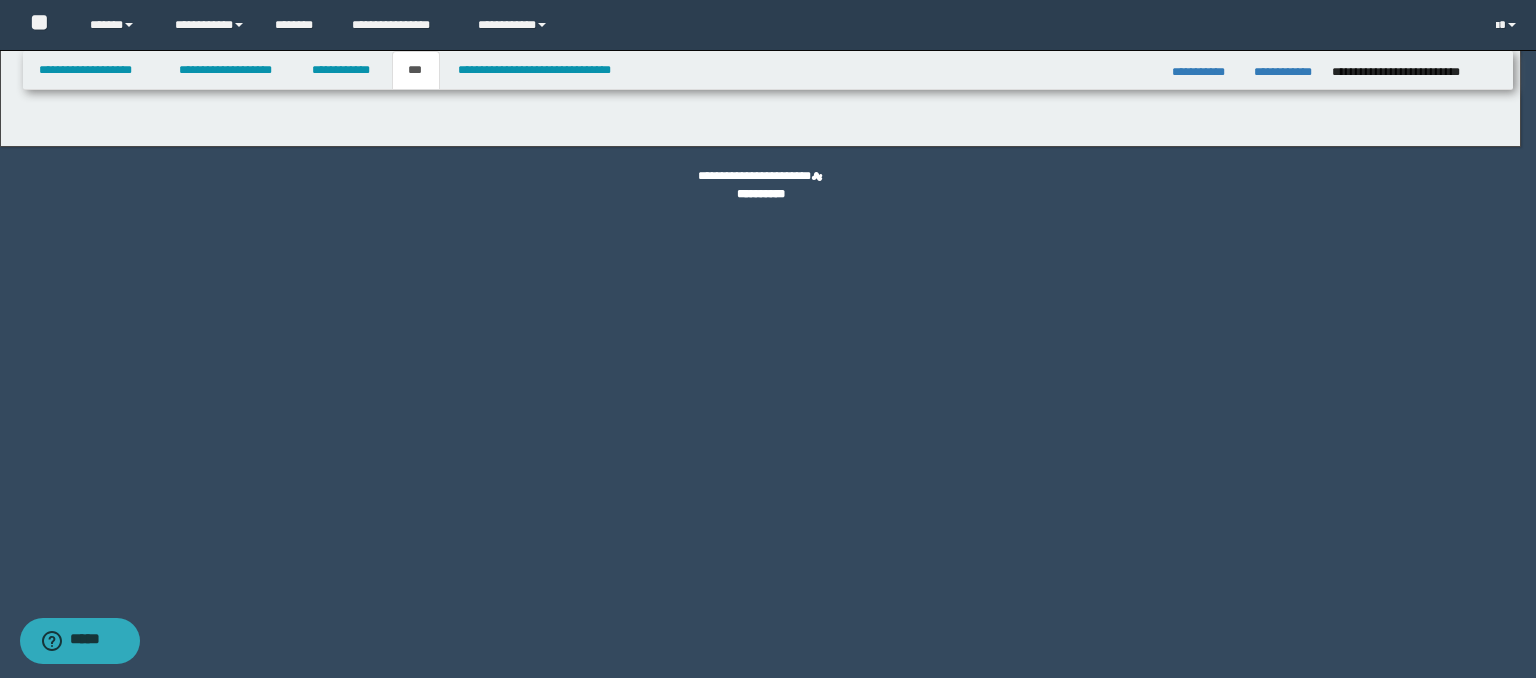 select on "**" 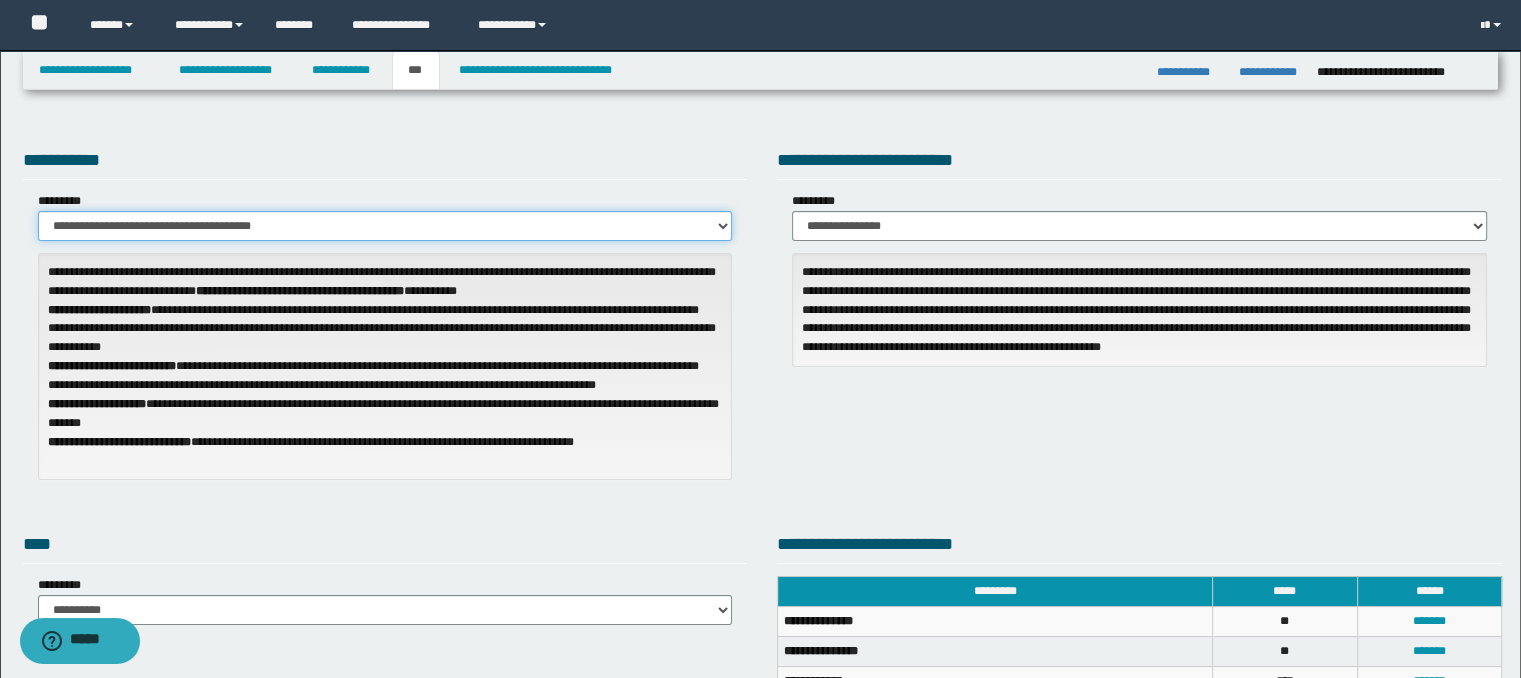 click on "**********" at bounding box center (385, 226) 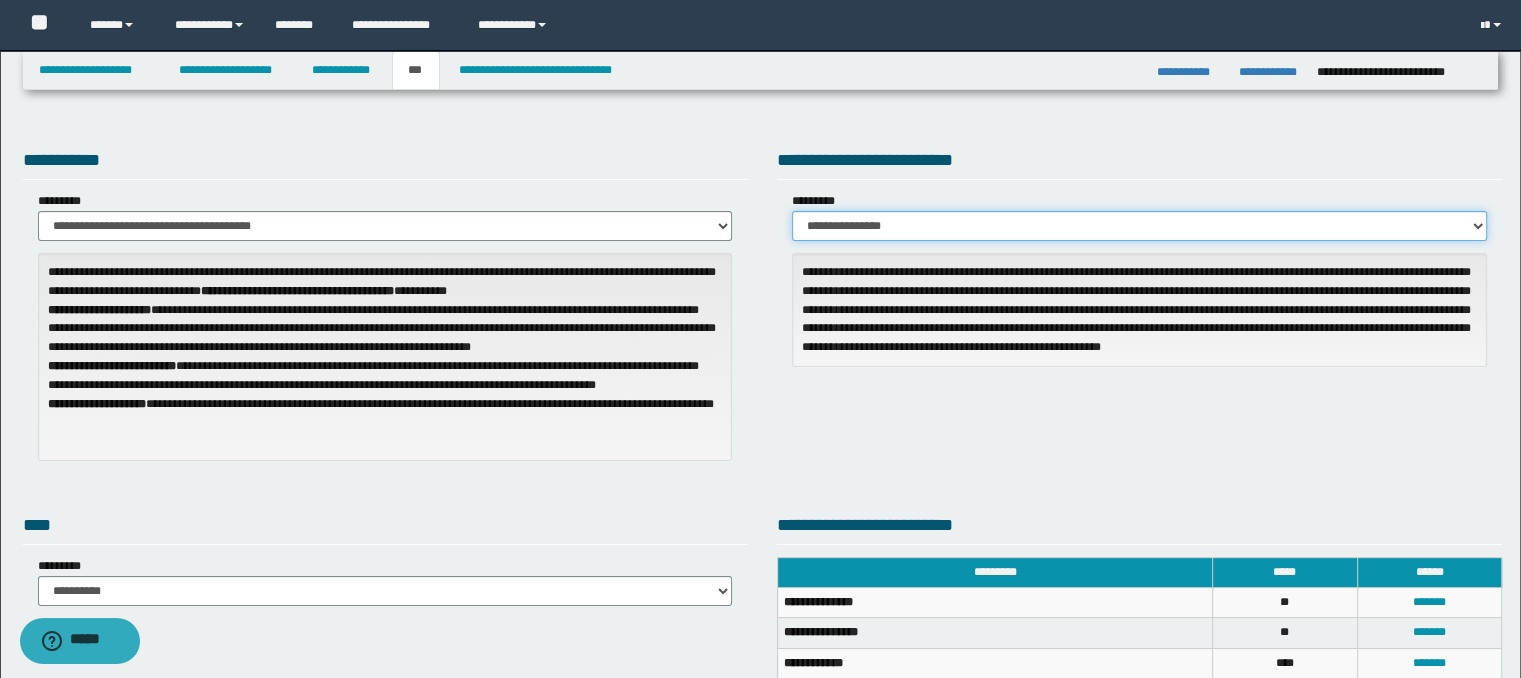 click on "**********" at bounding box center [1139, 226] 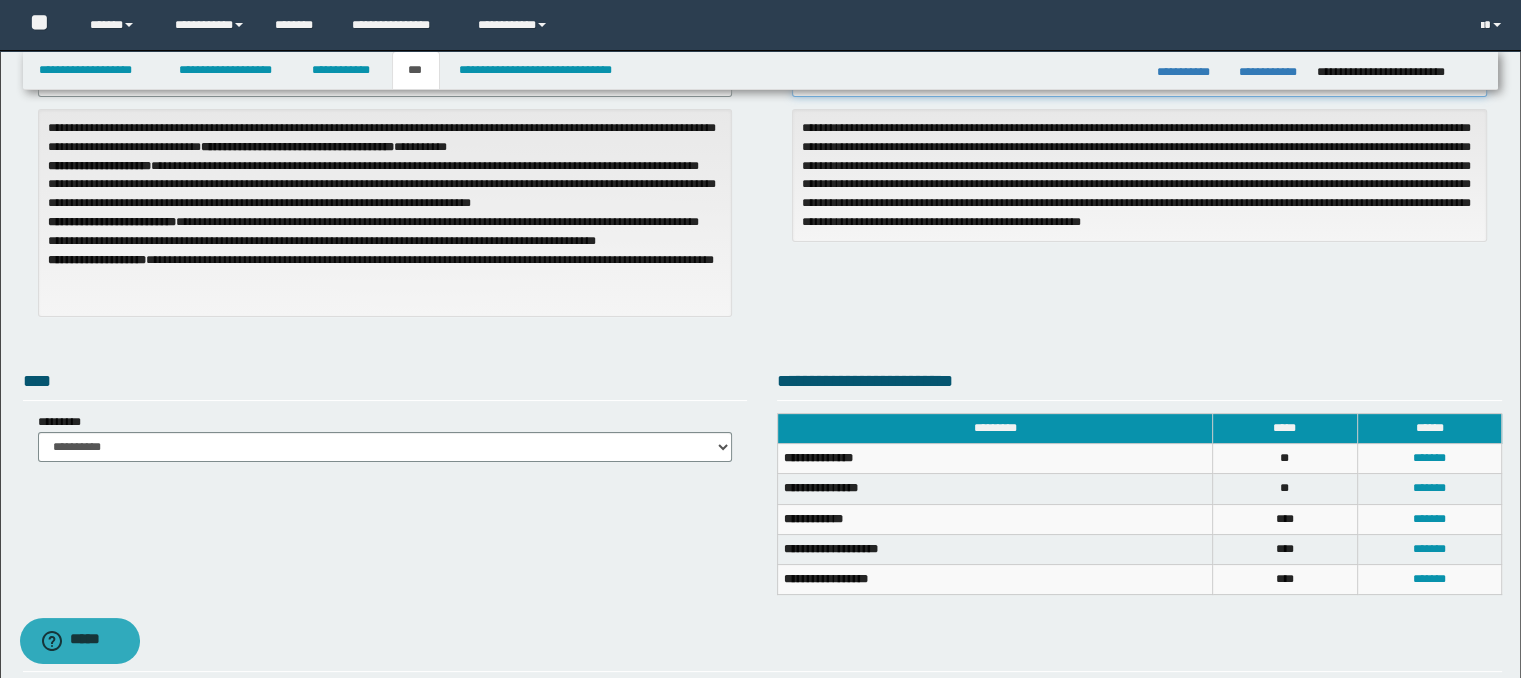 scroll, scrollTop: 300, scrollLeft: 0, axis: vertical 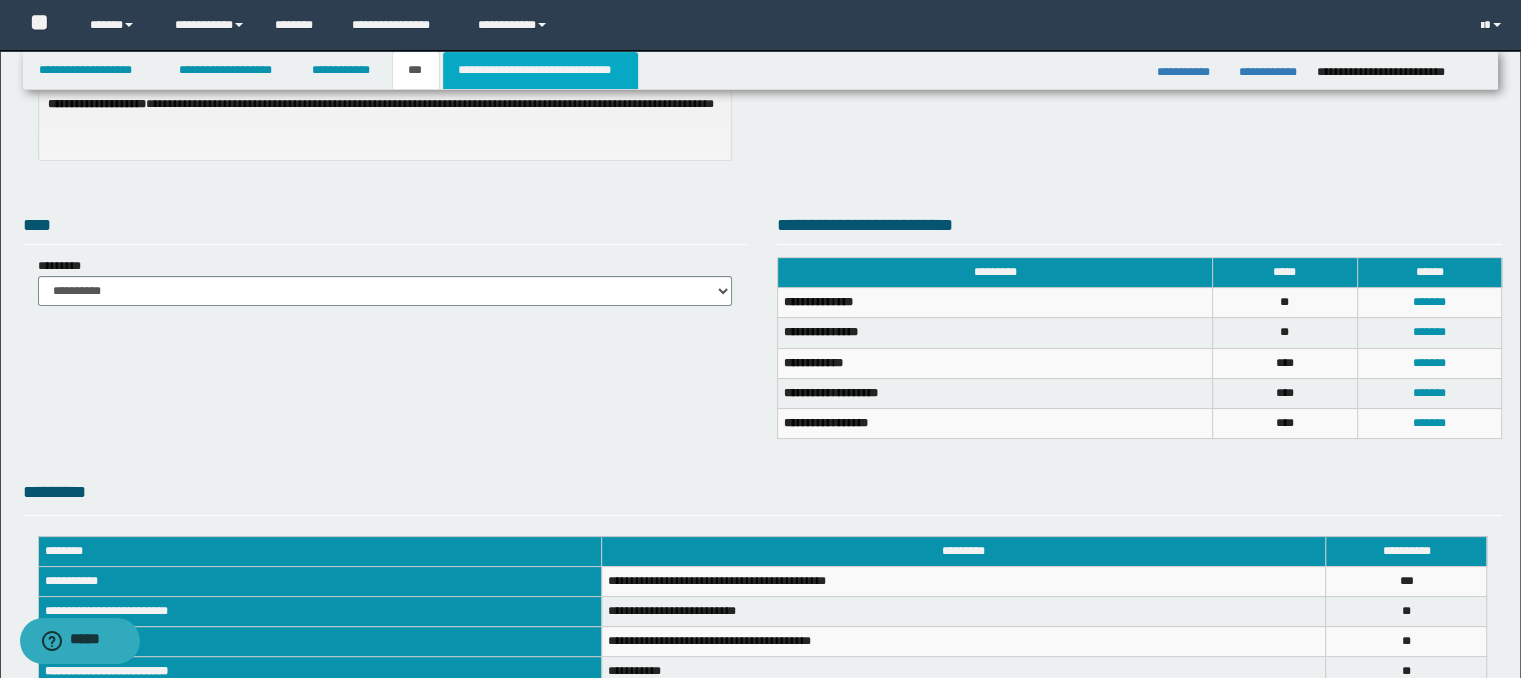 click on "**********" at bounding box center [540, 70] 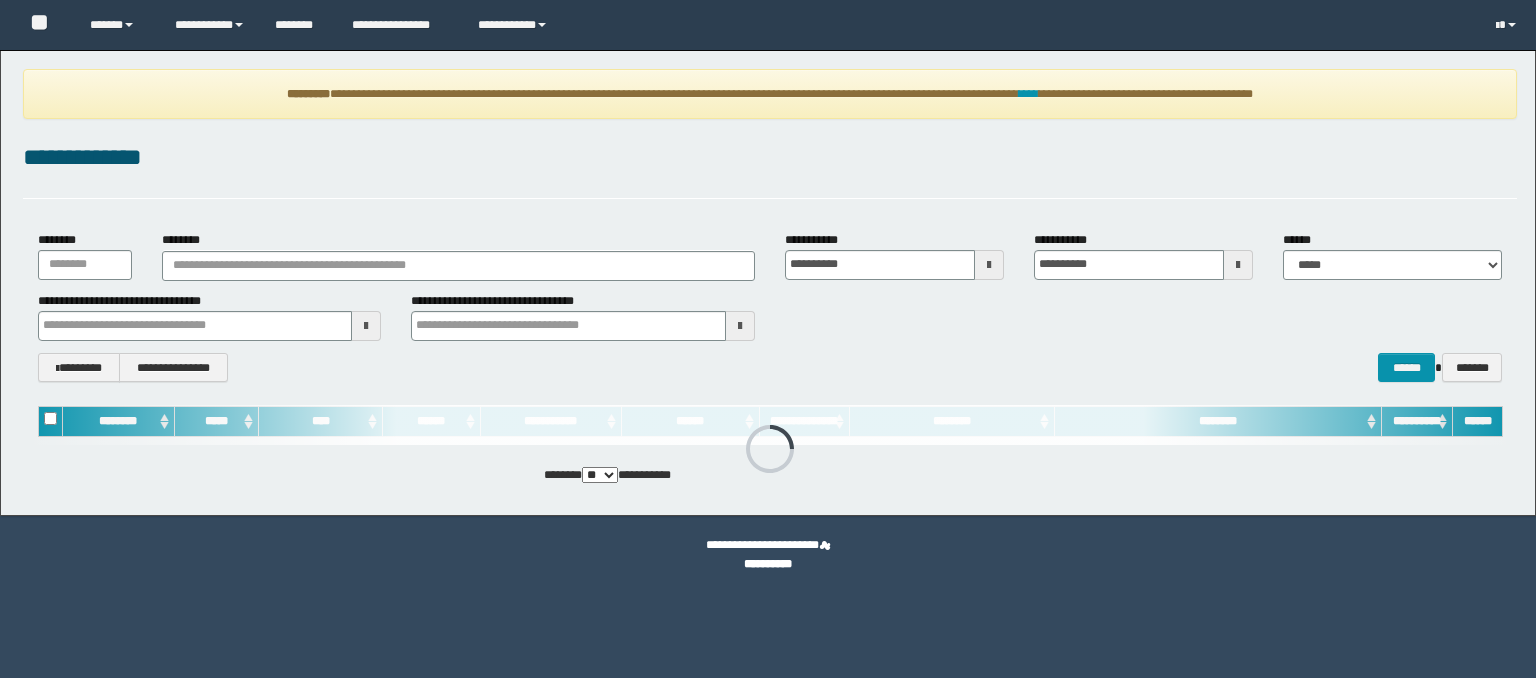 scroll, scrollTop: 0, scrollLeft: 0, axis: both 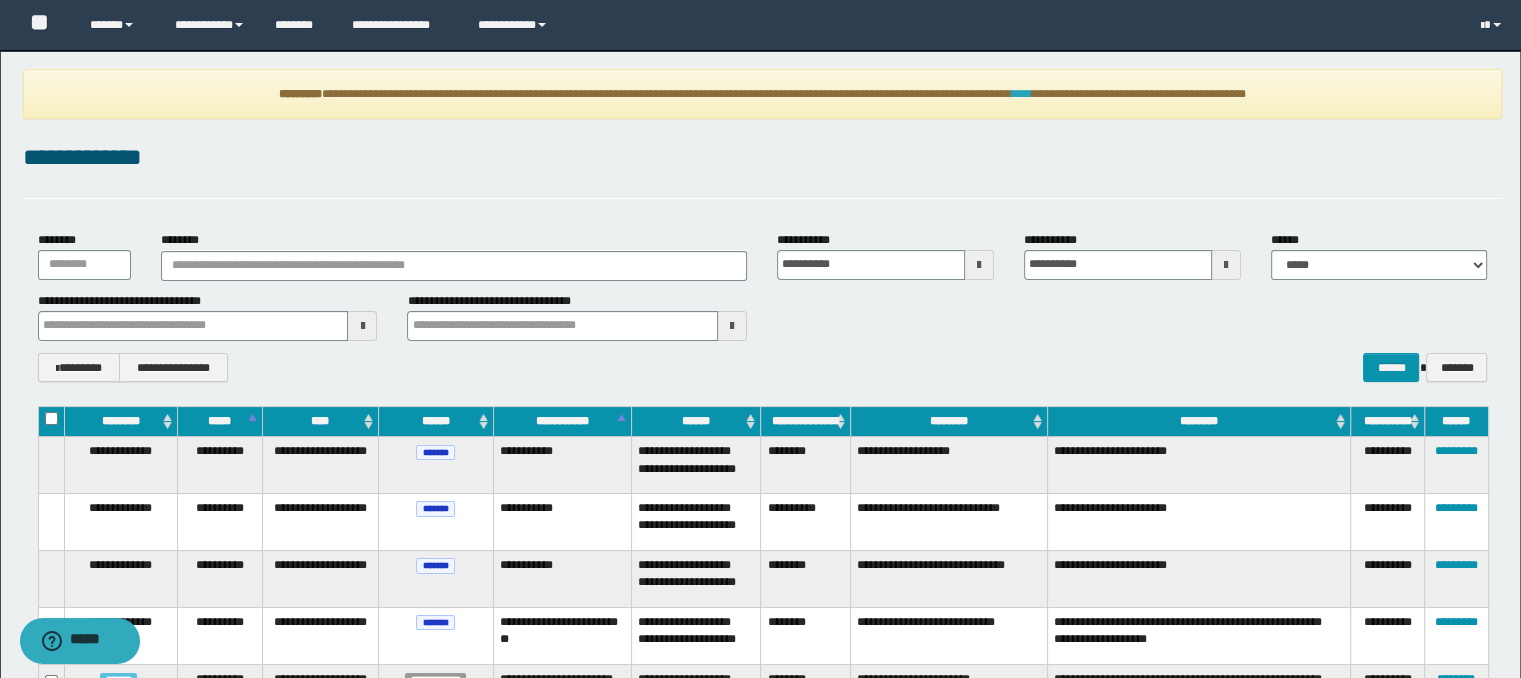 click on "****" at bounding box center (1021, 94) 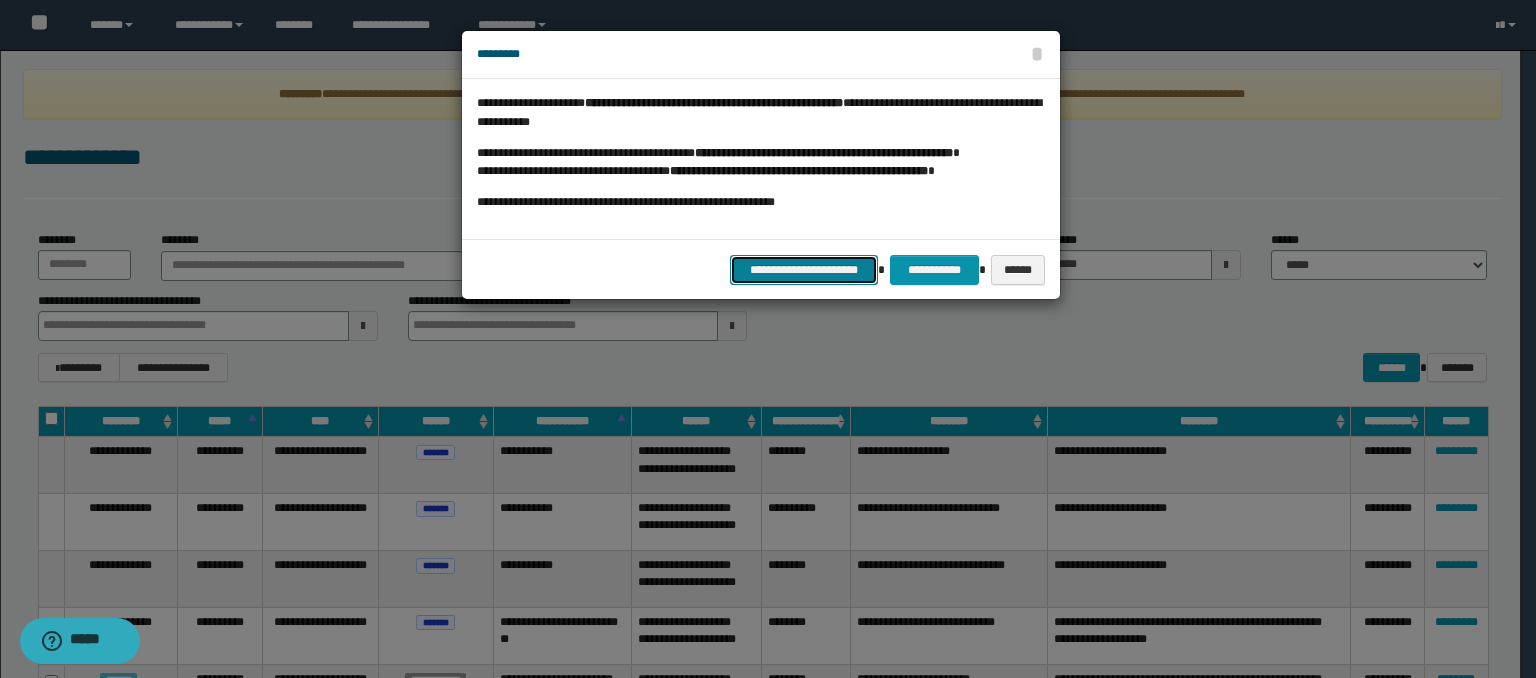 click on "**********" at bounding box center [804, 270] 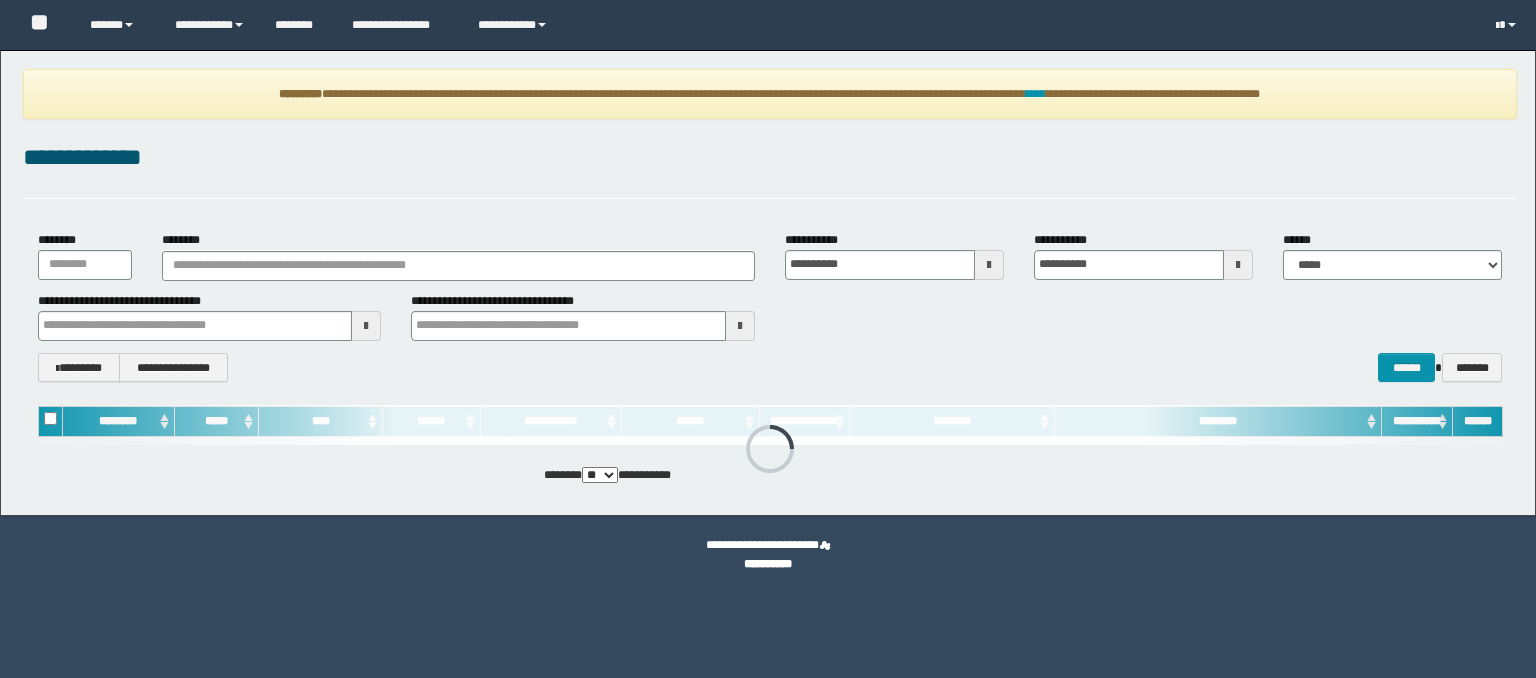 scroll, scrollTop: 0, scrollLeft: 0, axis: both 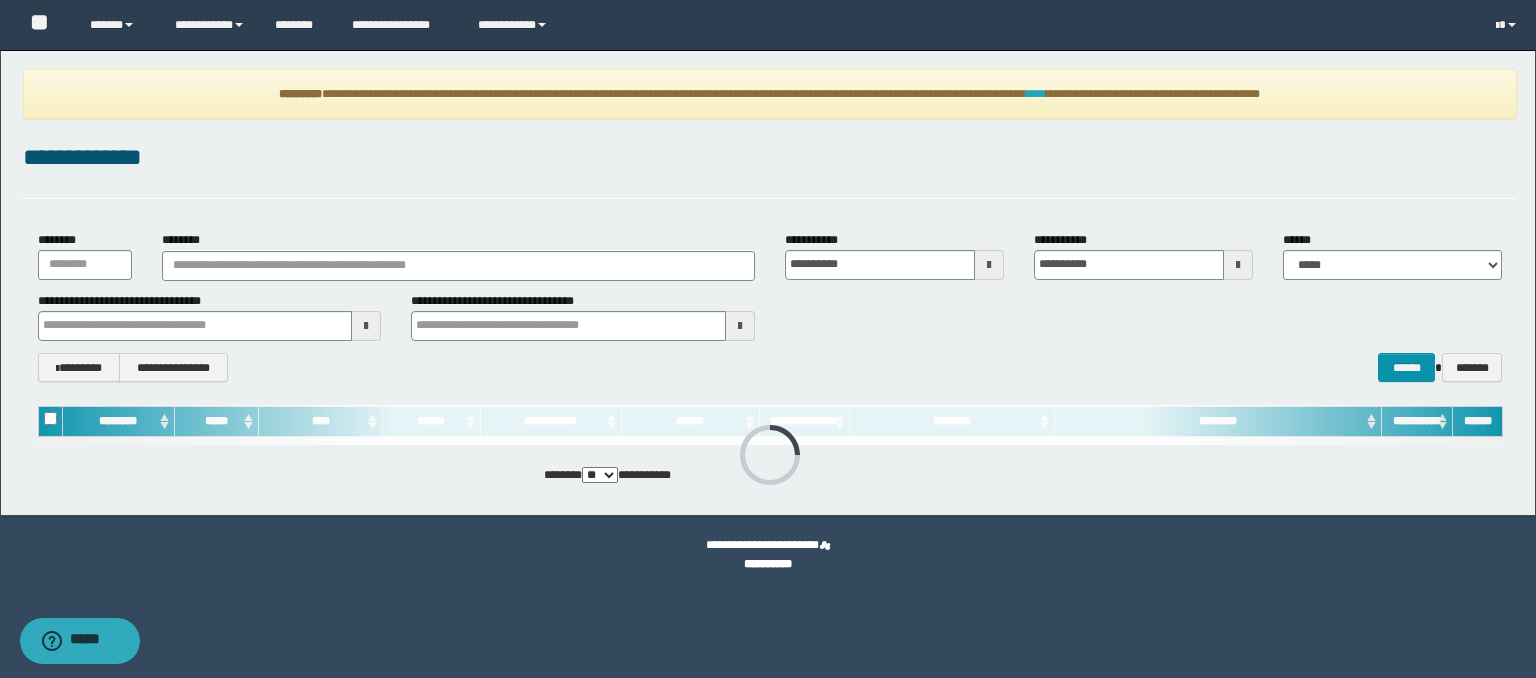 click on "**********" at bounding box center (770, 94) 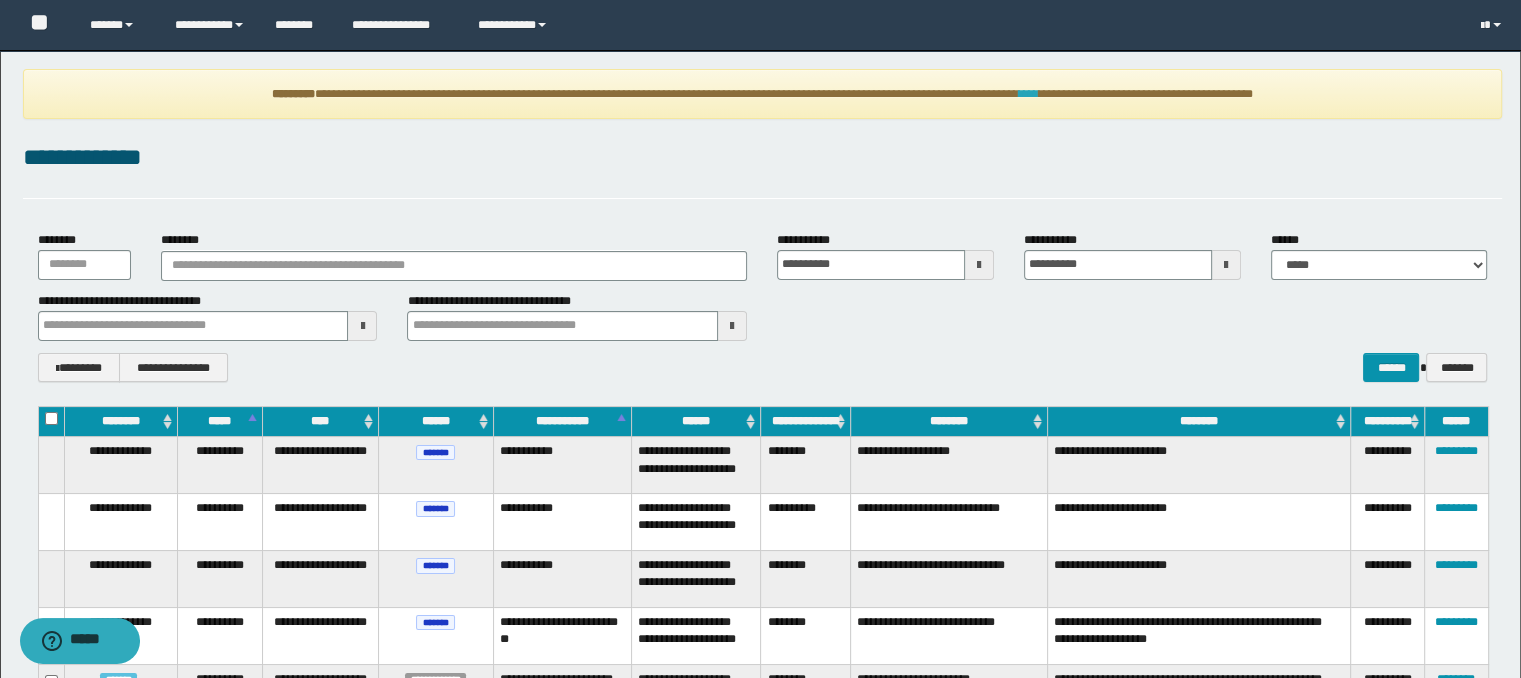 click on "****" at bounding box center [1029, 94] 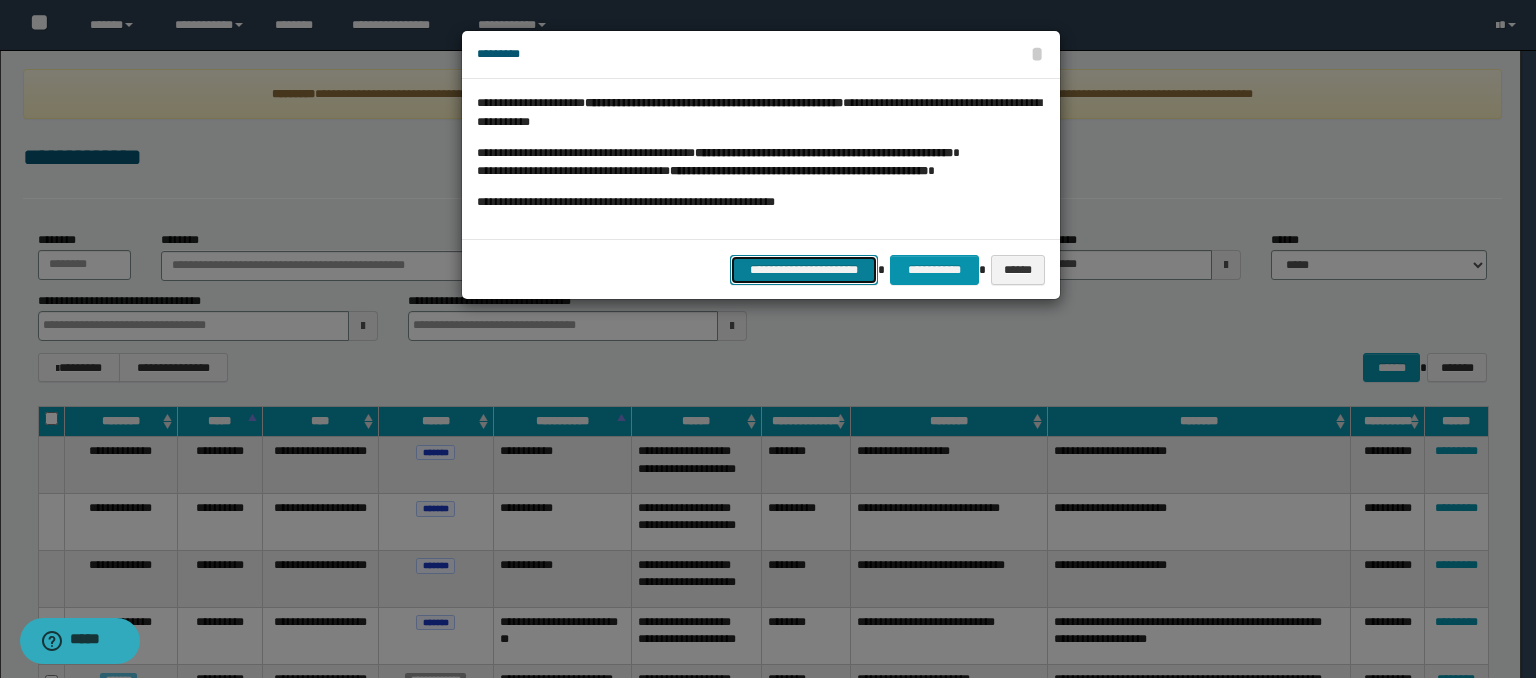 click on "**********" at bounding box center (804, 270) 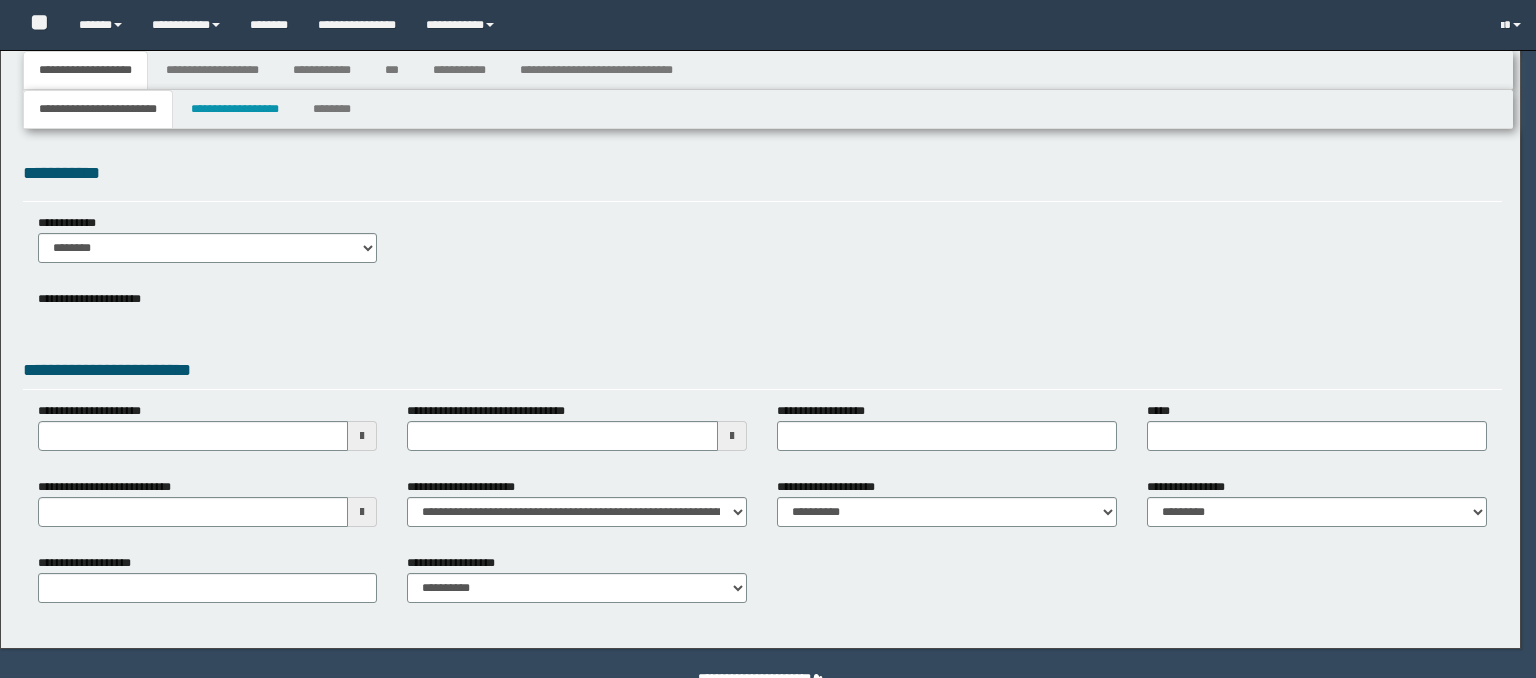 scroll, scrollTop: 0, scrollLeft: 0, axis: both 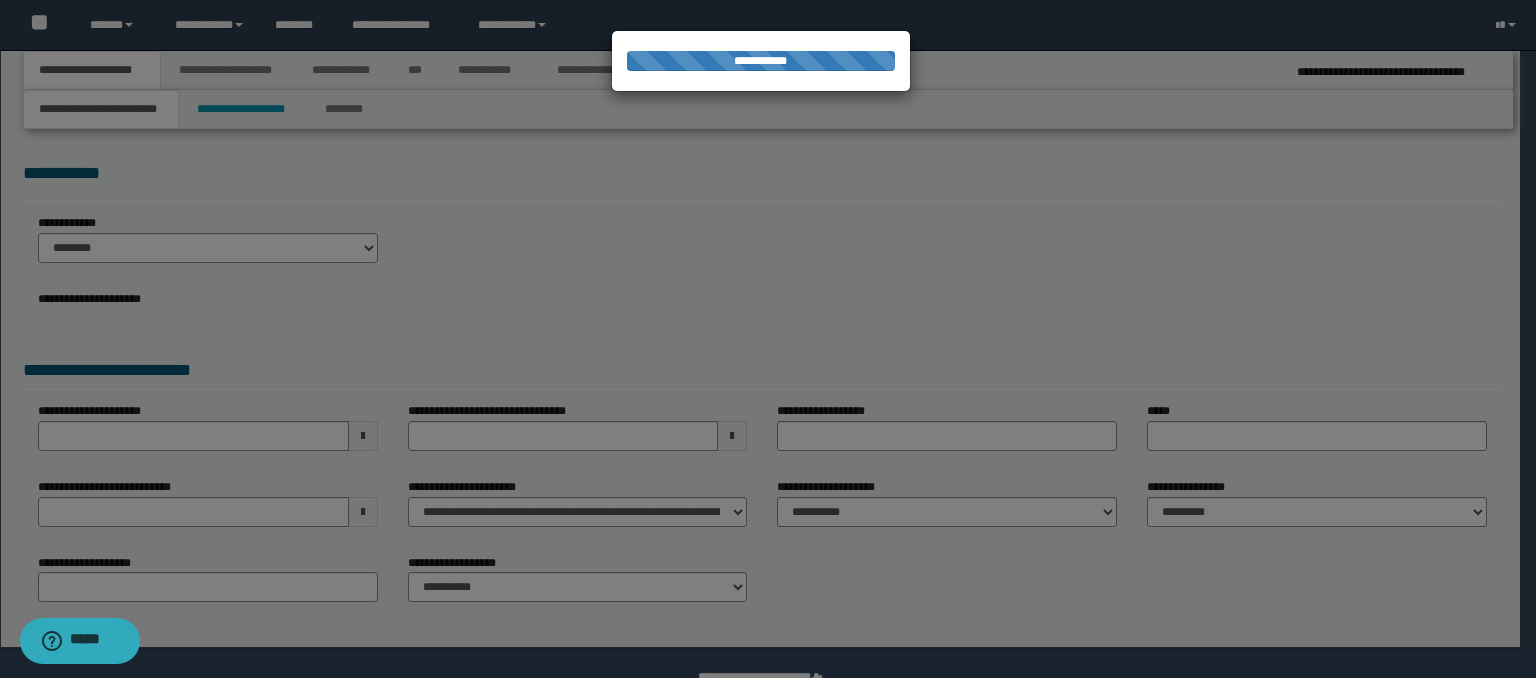 select on "*" 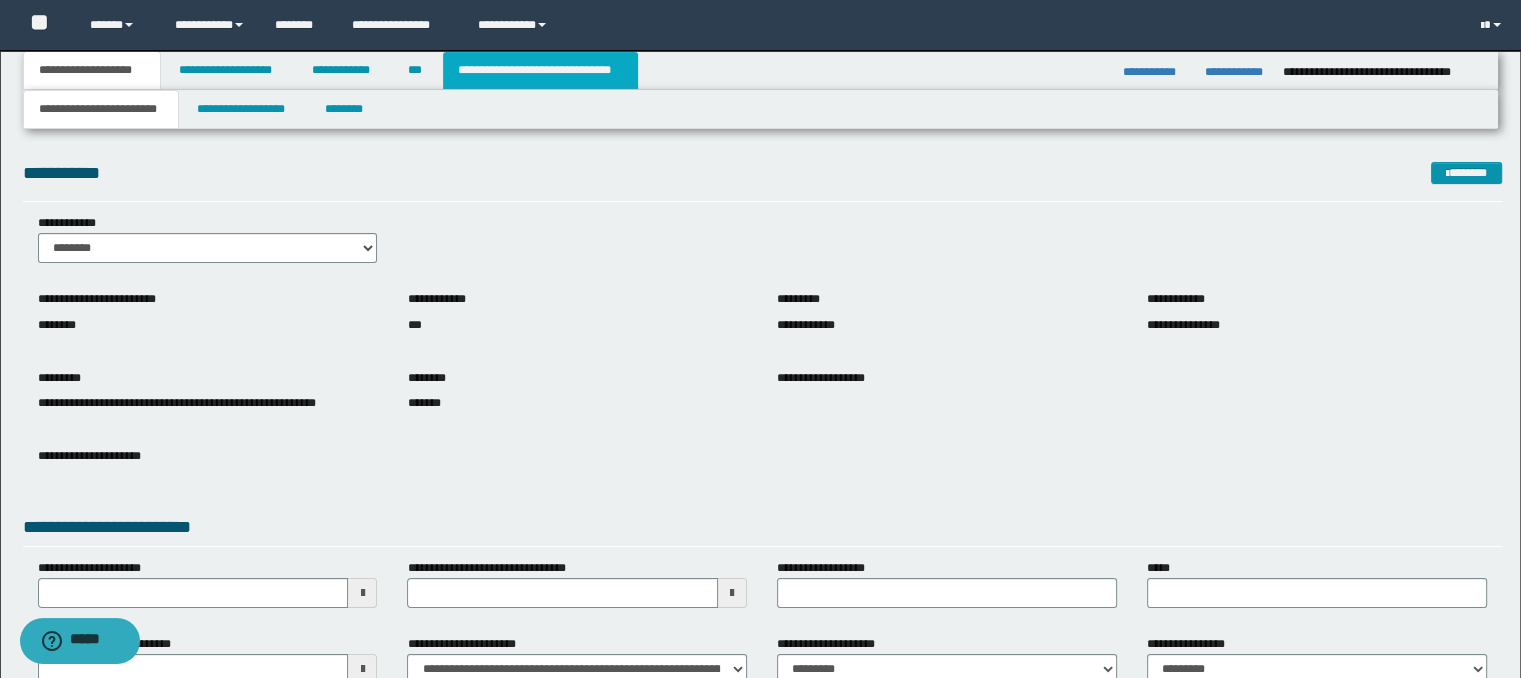 click on "**********" at bounding box center (540, 70) 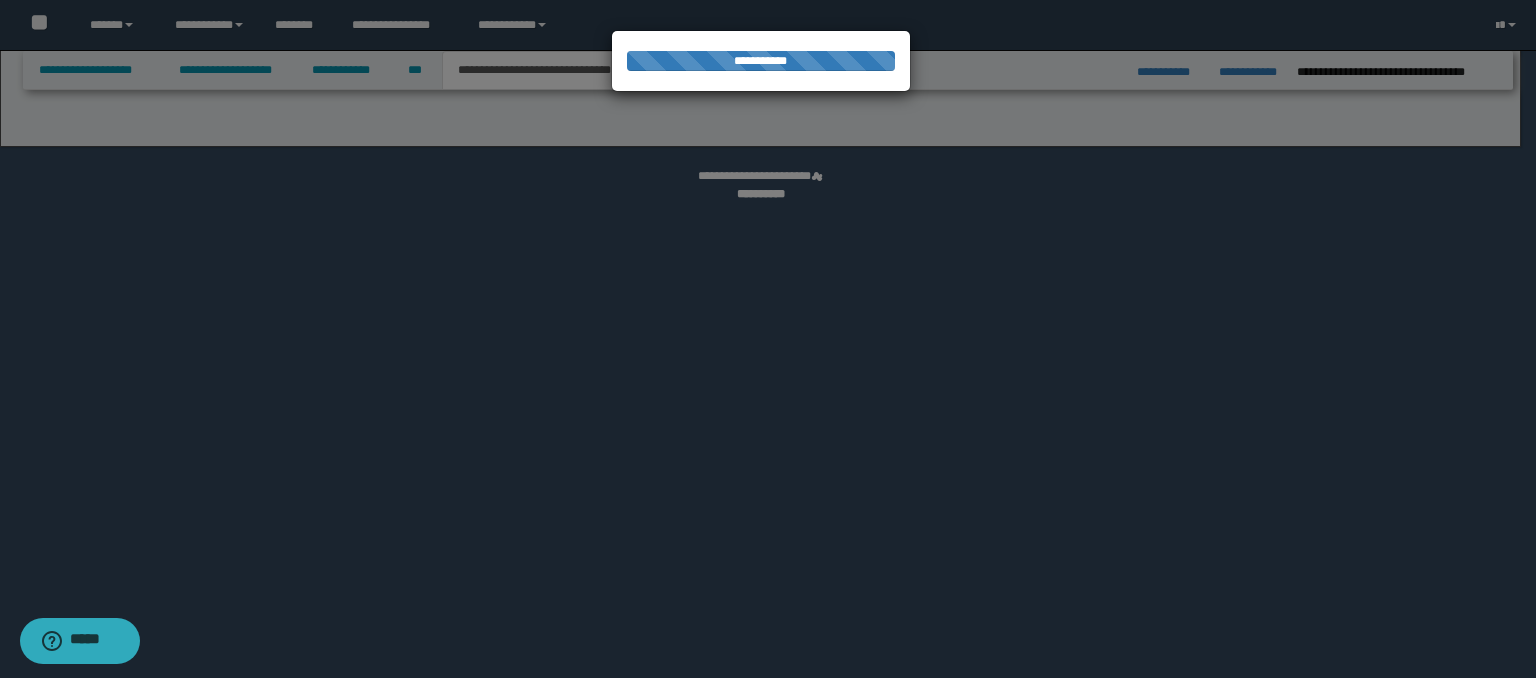 select on "*" 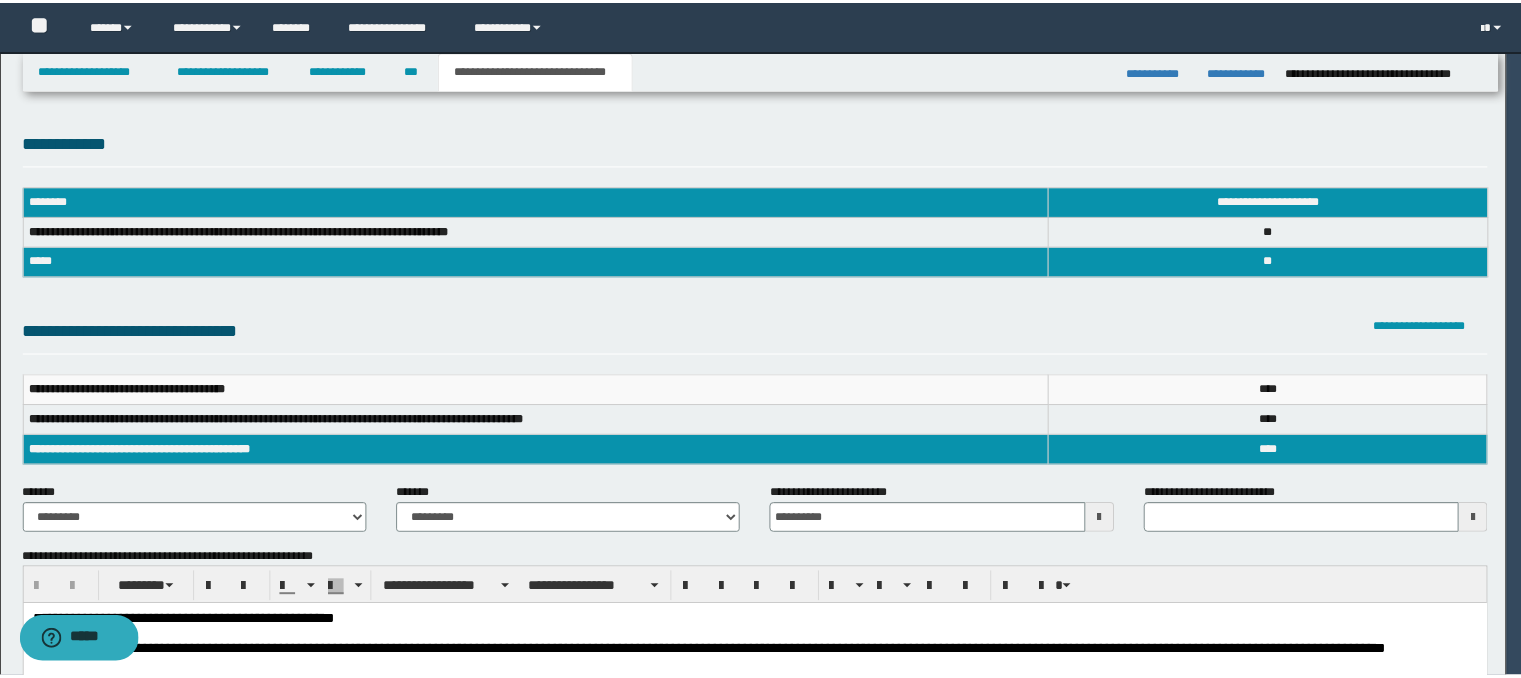 scroll, scrollTop: 0, scrollLeft: 0, axis: both 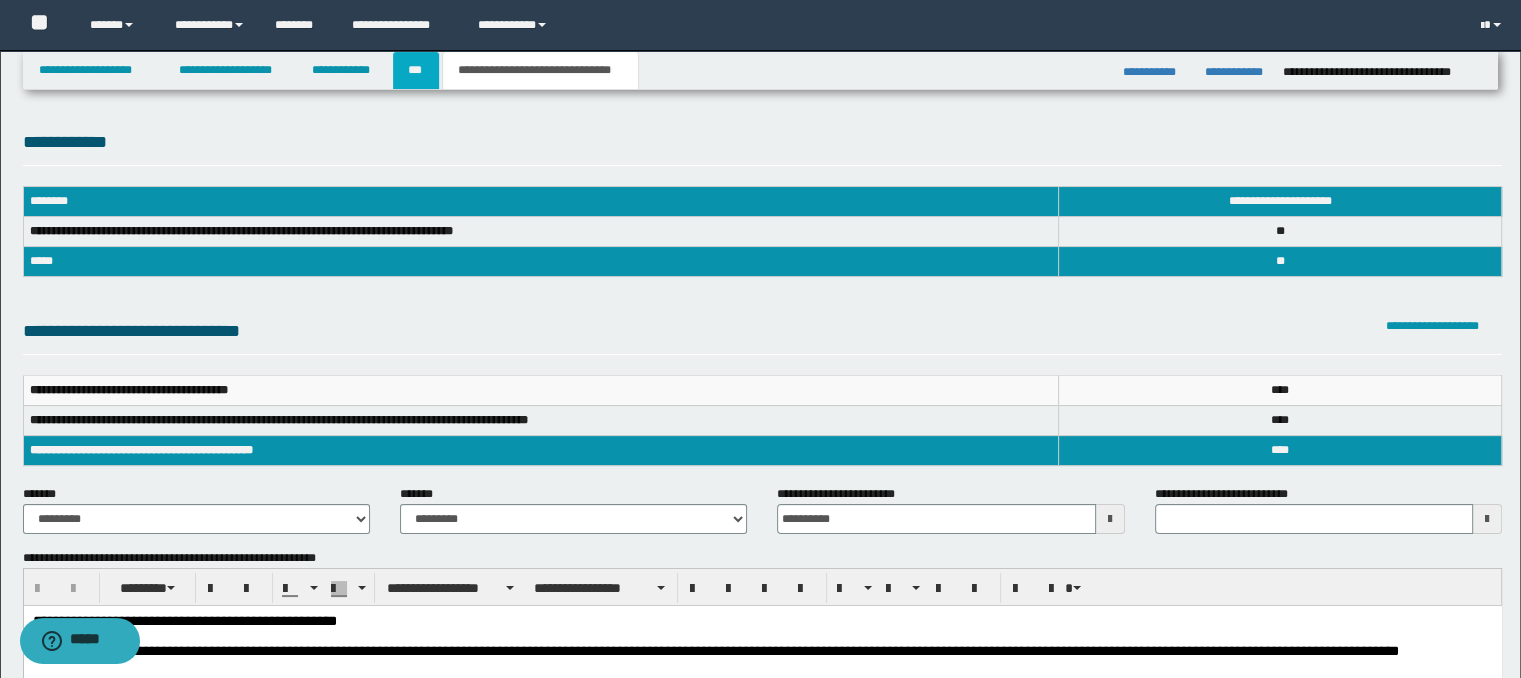click on "***" at bounding box center (416, 70) 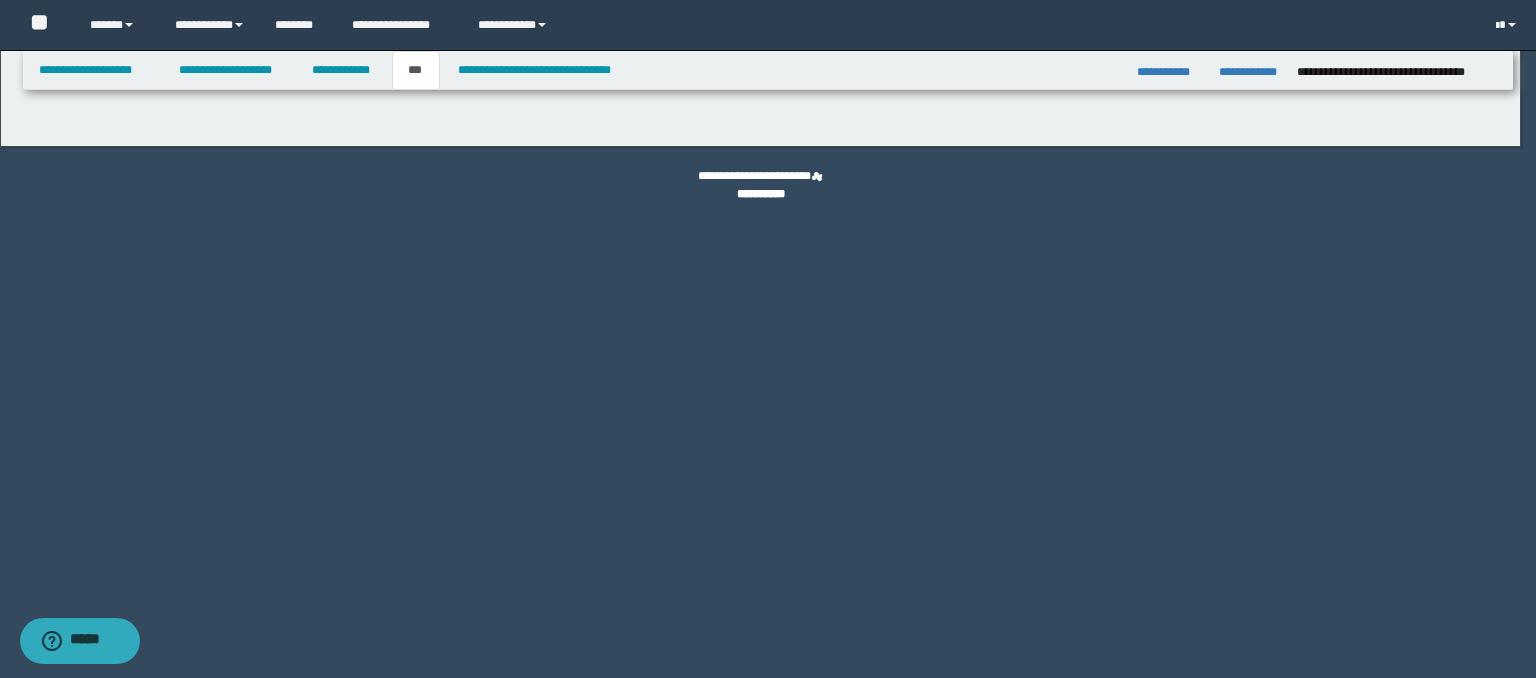 select on "*" 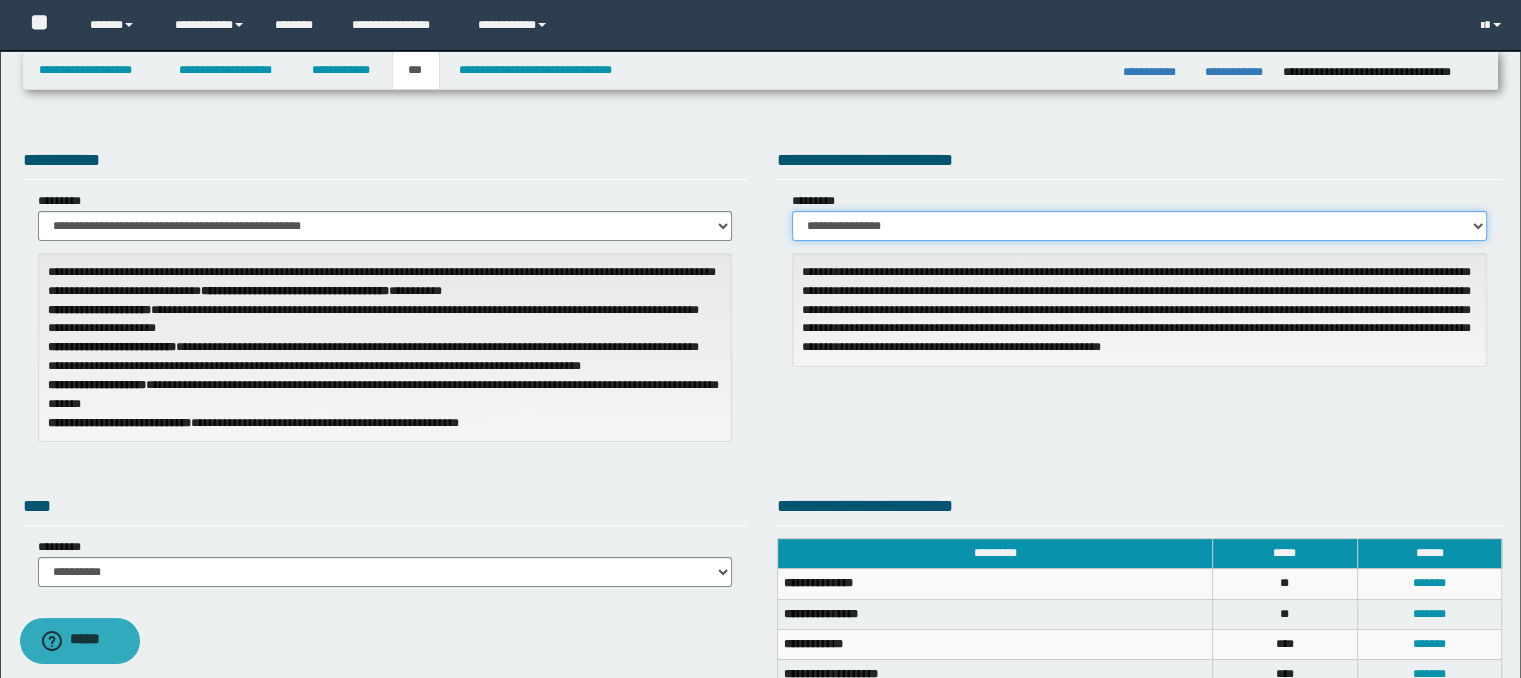 click on "**********" at bounding box center (1139, 226) 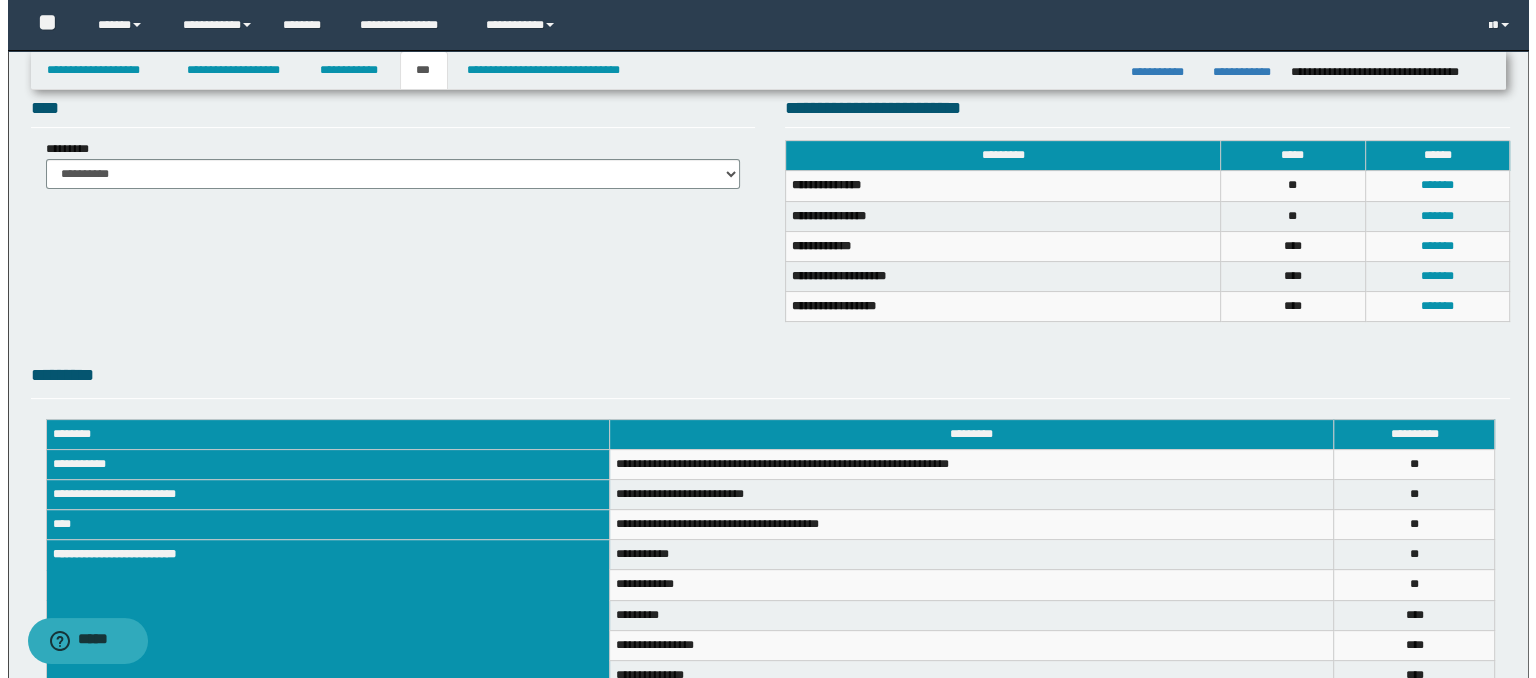 scroll, scrollTop: 400, scrollLeft: 0, axis: vertical 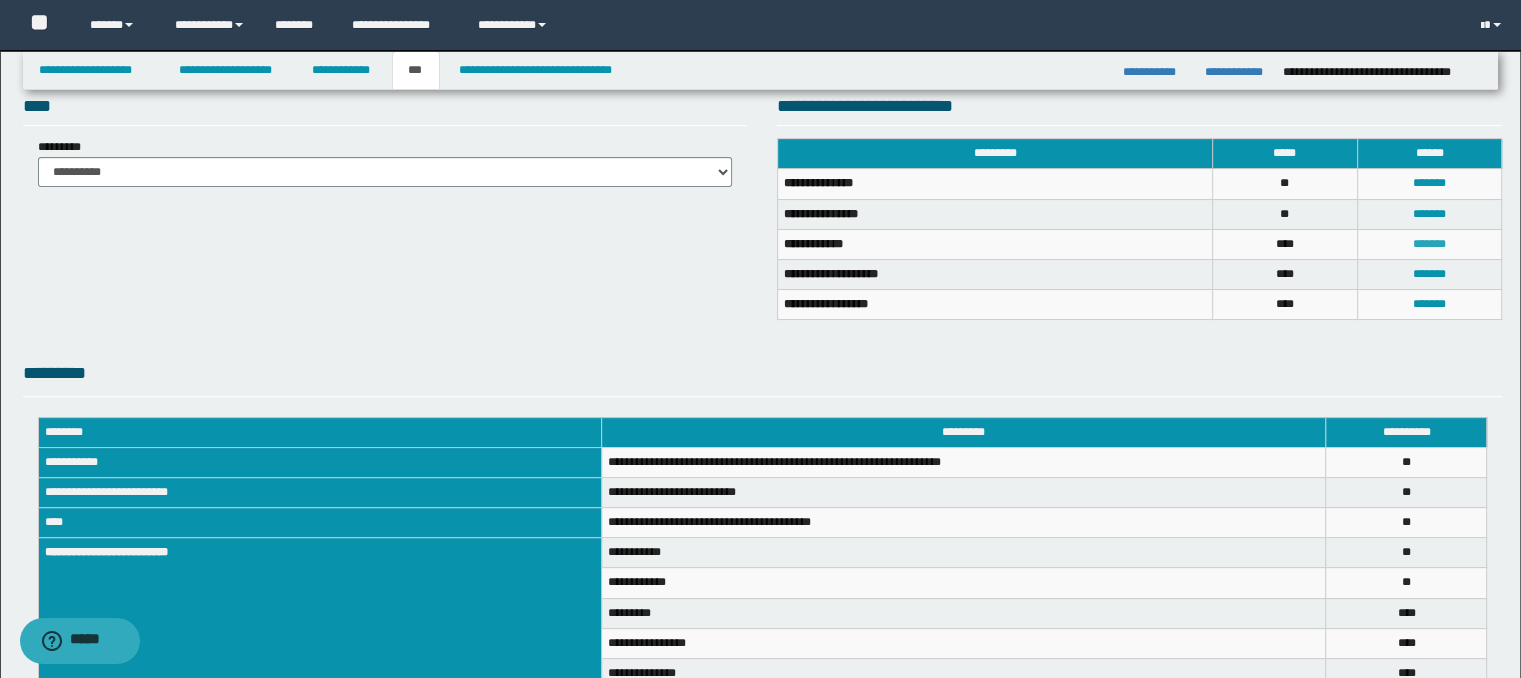 click on "*******" at bounding box center [1429, 244] 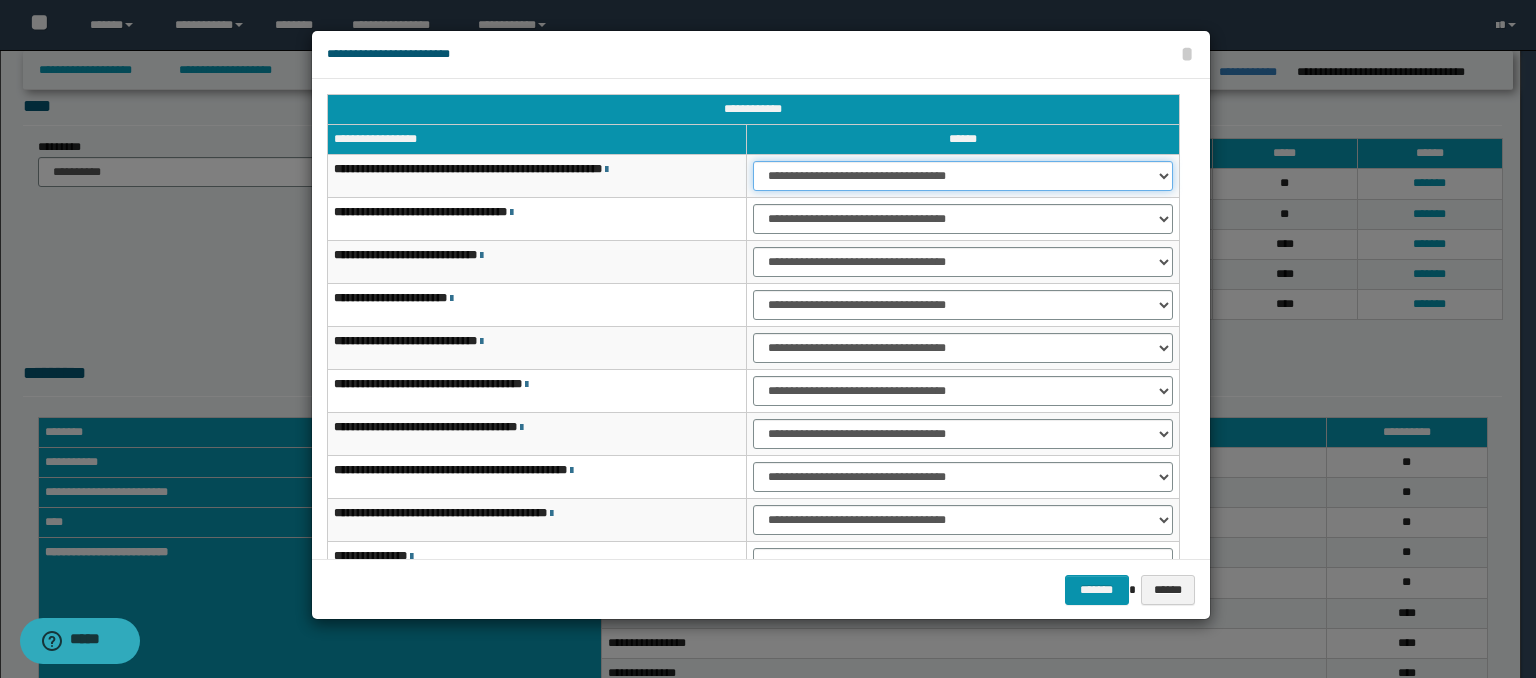 click on "**********" at bounding box center [963, 176] 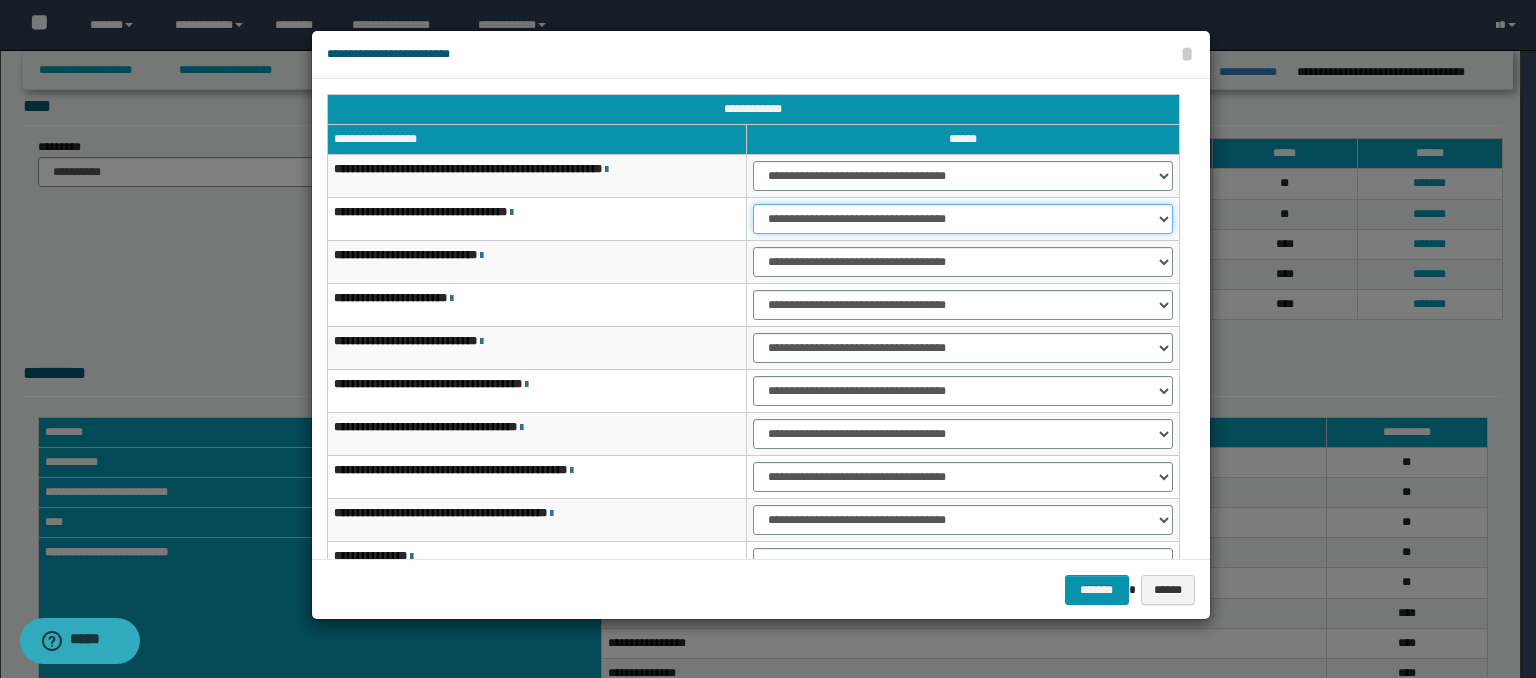 click on "**********" at bounding box center [963, 219] 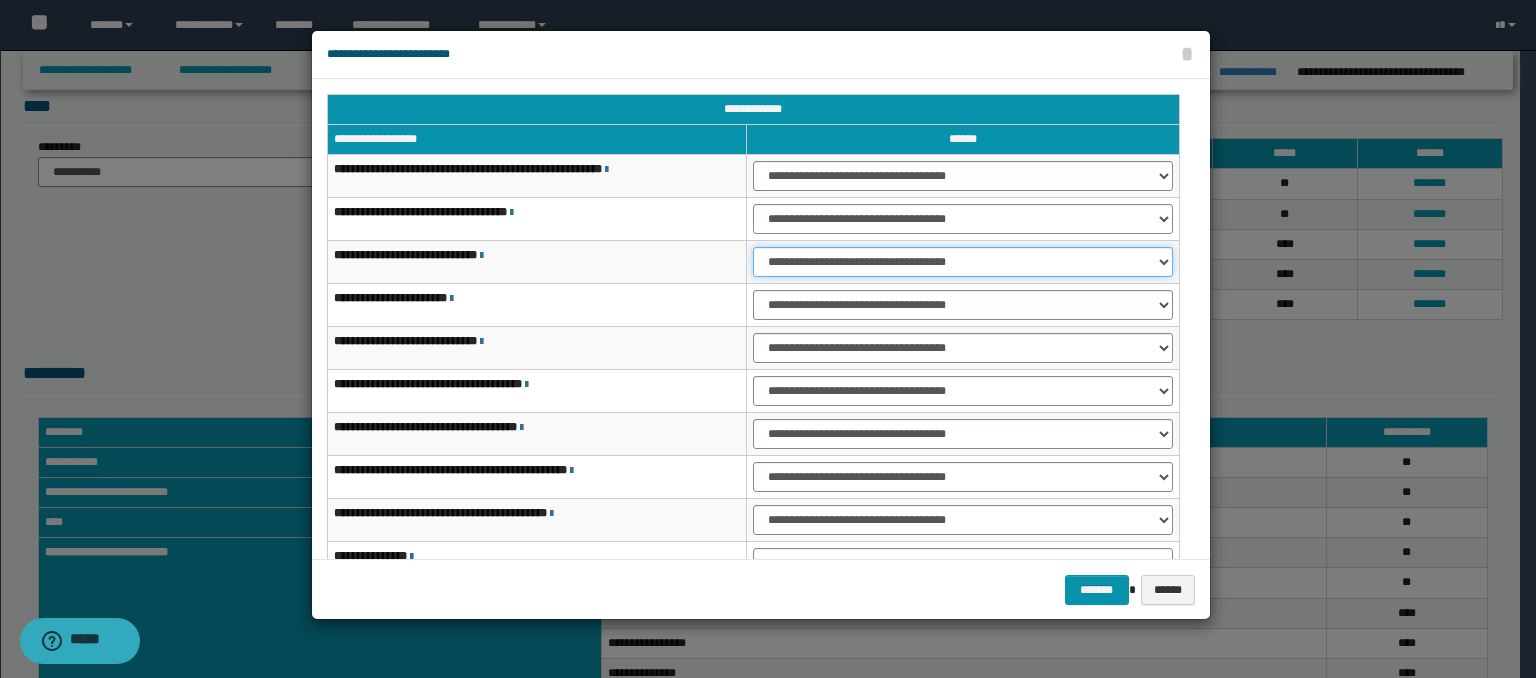 click on "**********" at bounding box center (963, 262) 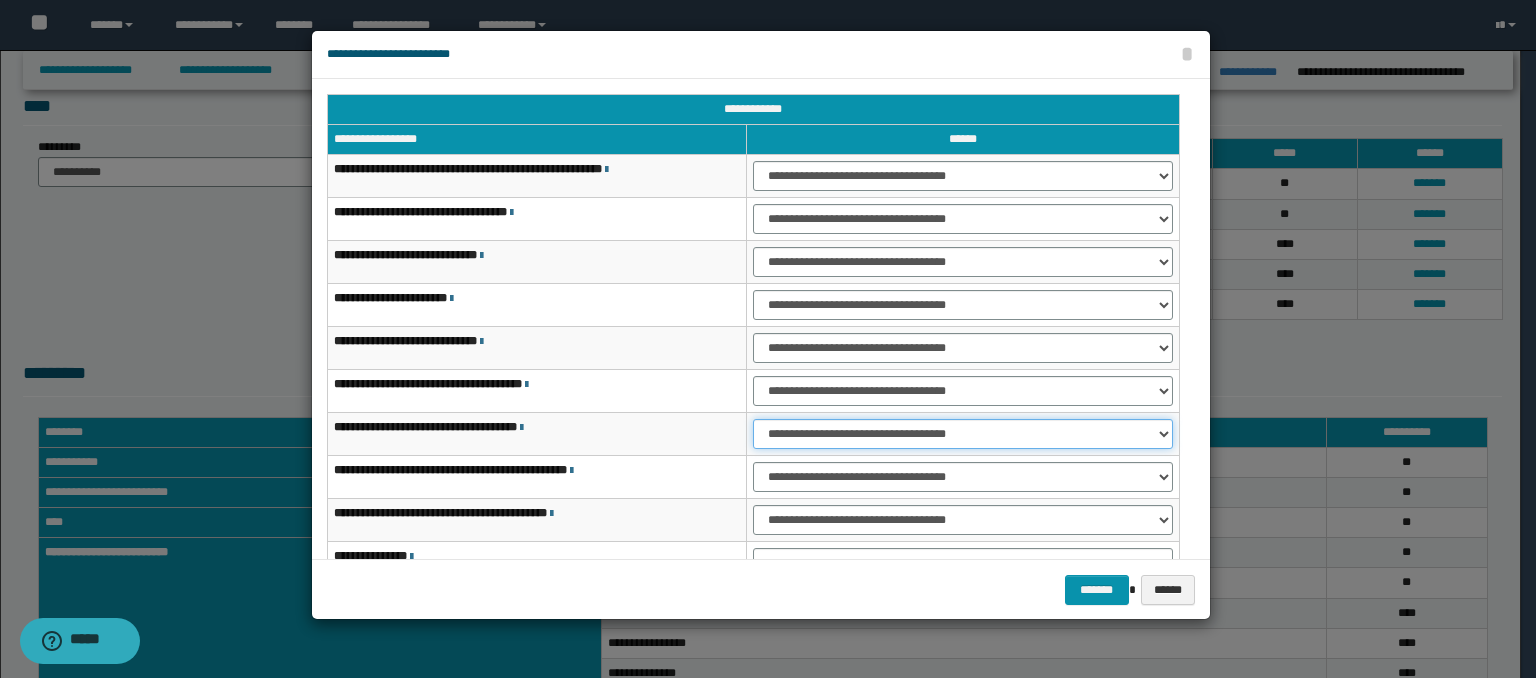 click on "**********" at bounding box center (963, 434) 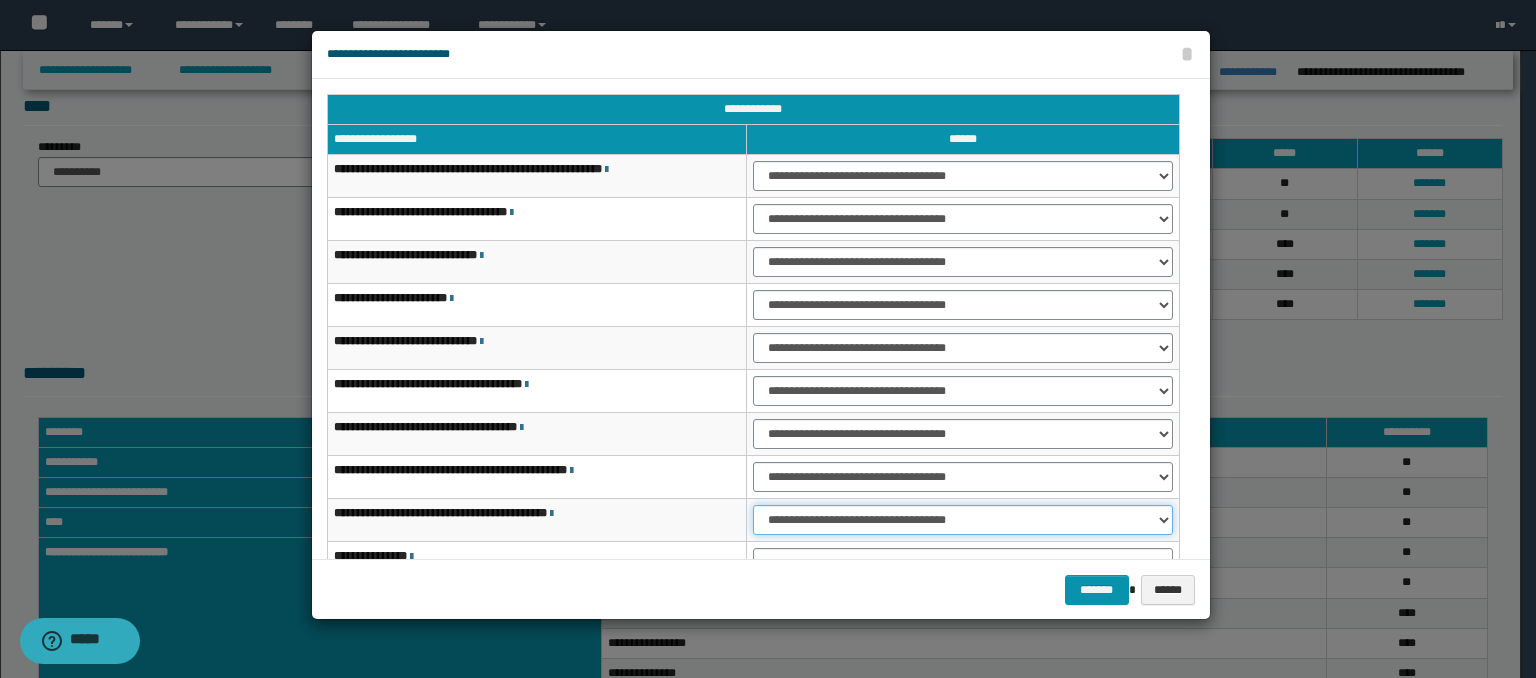 click on "**********" at bounding box center (963, 520) 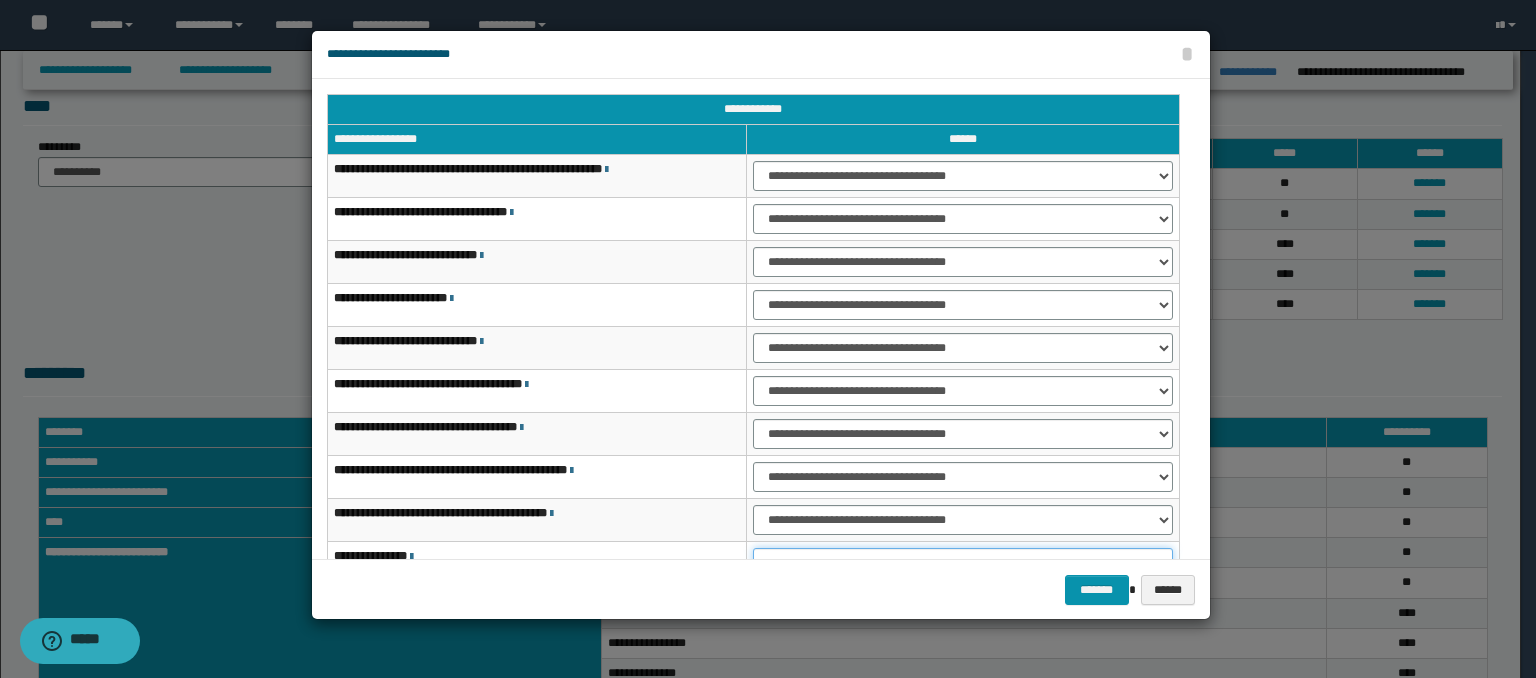 scroll, scrollTop: 16, scrollLeft: 0, axis: vertical 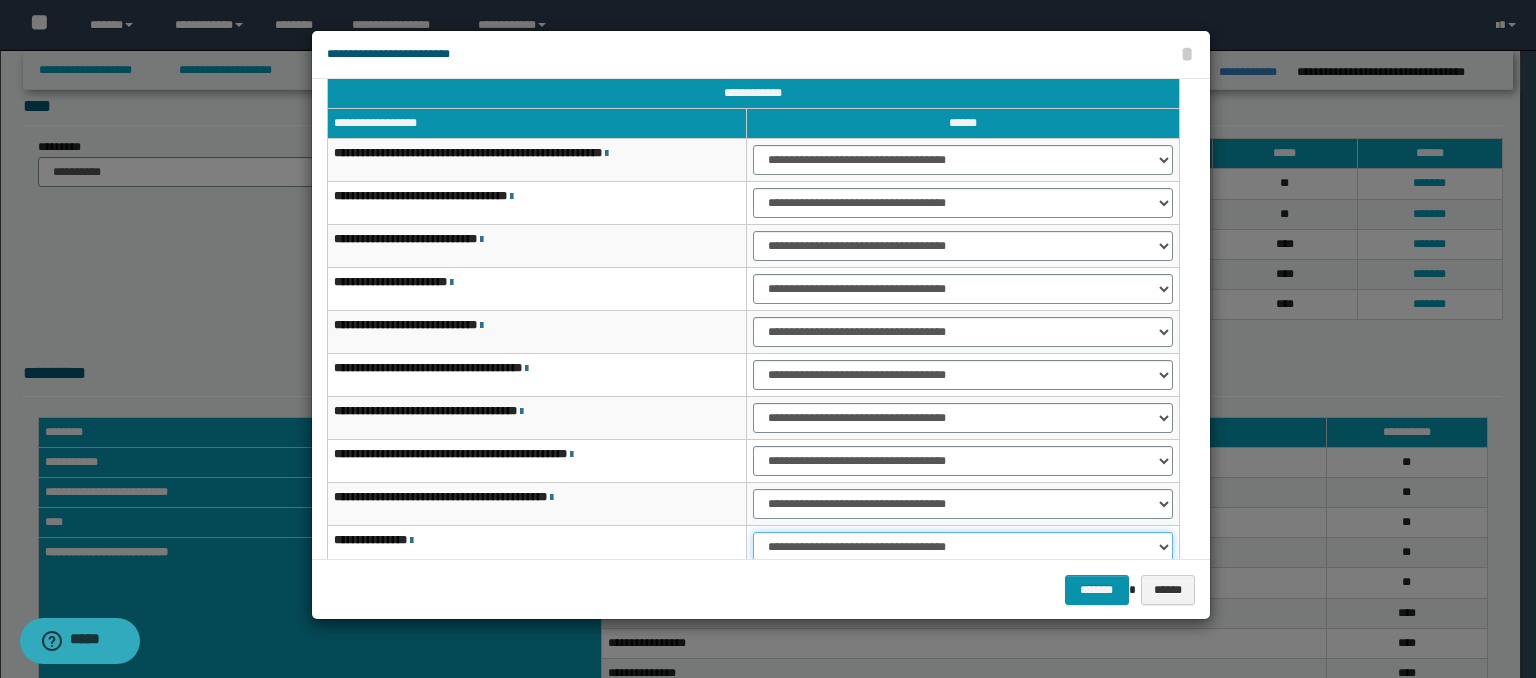 click on "**********" at bounding box center [963, 547] 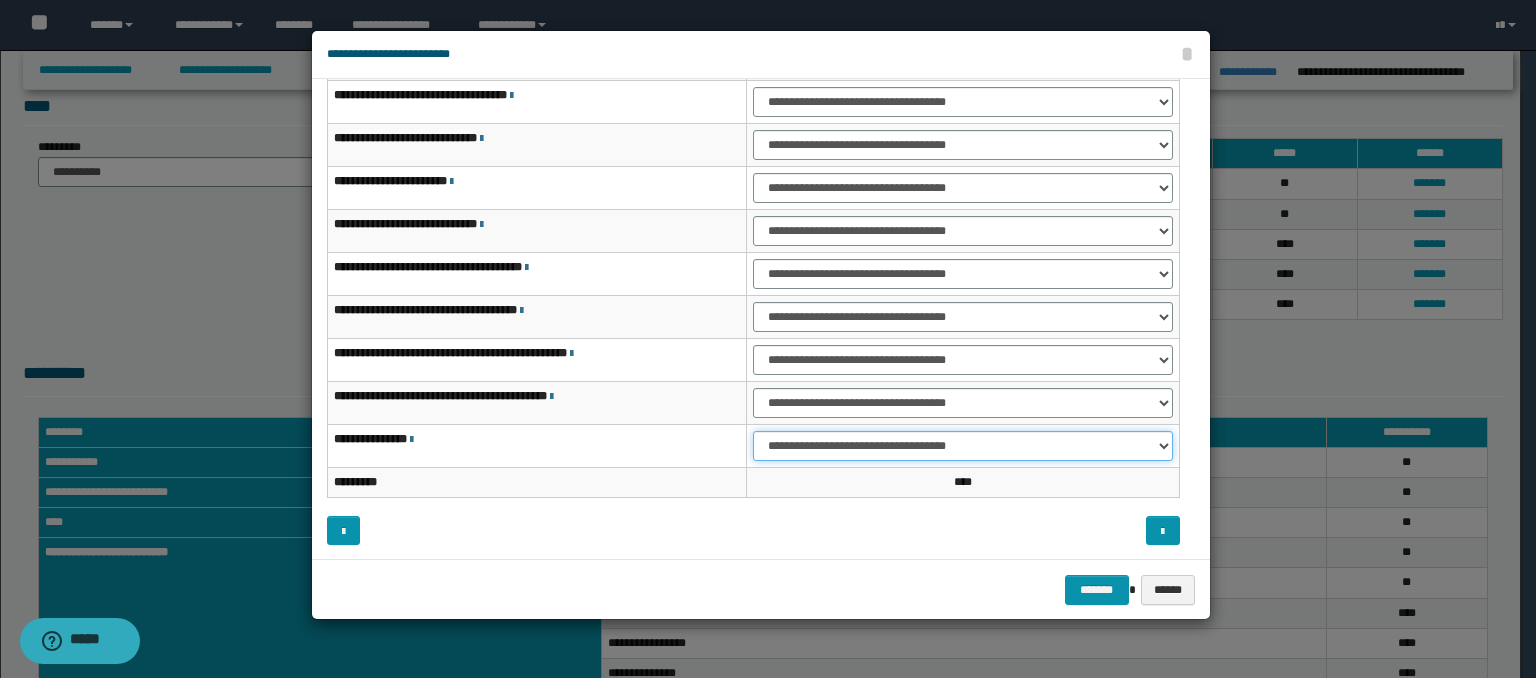 scroll, scrollTop: 118, scrollLeft: 0, axis: vertical 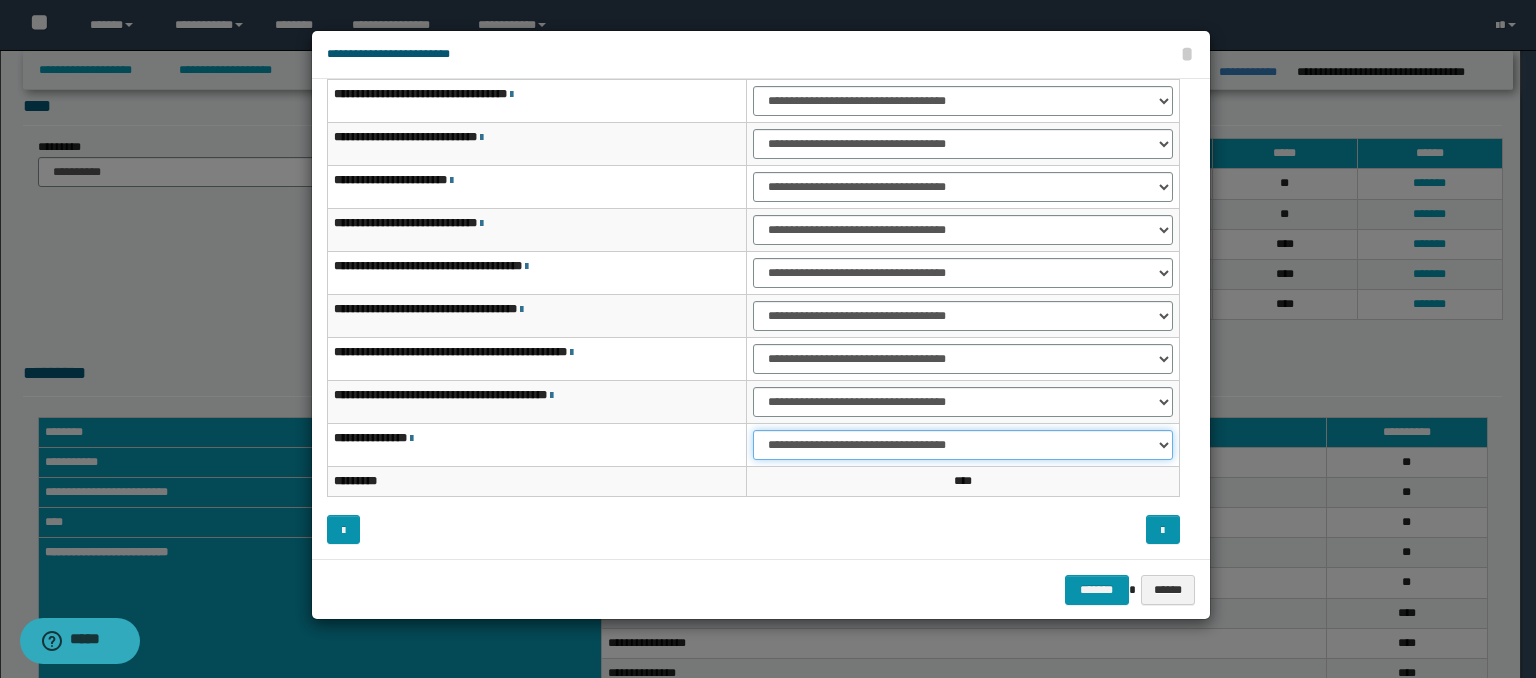 click on "**********" at bounding box center [963, 445] 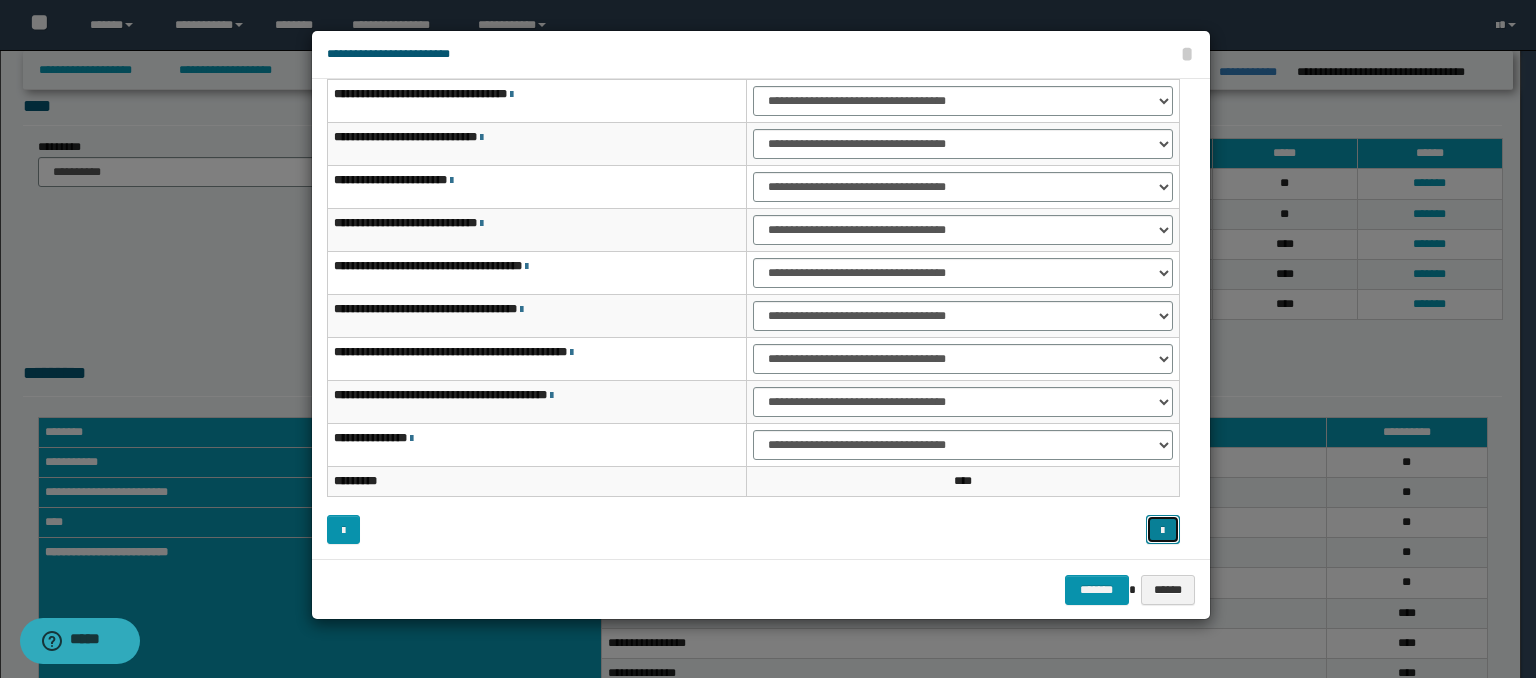 click at bounding box center (1163, 530) 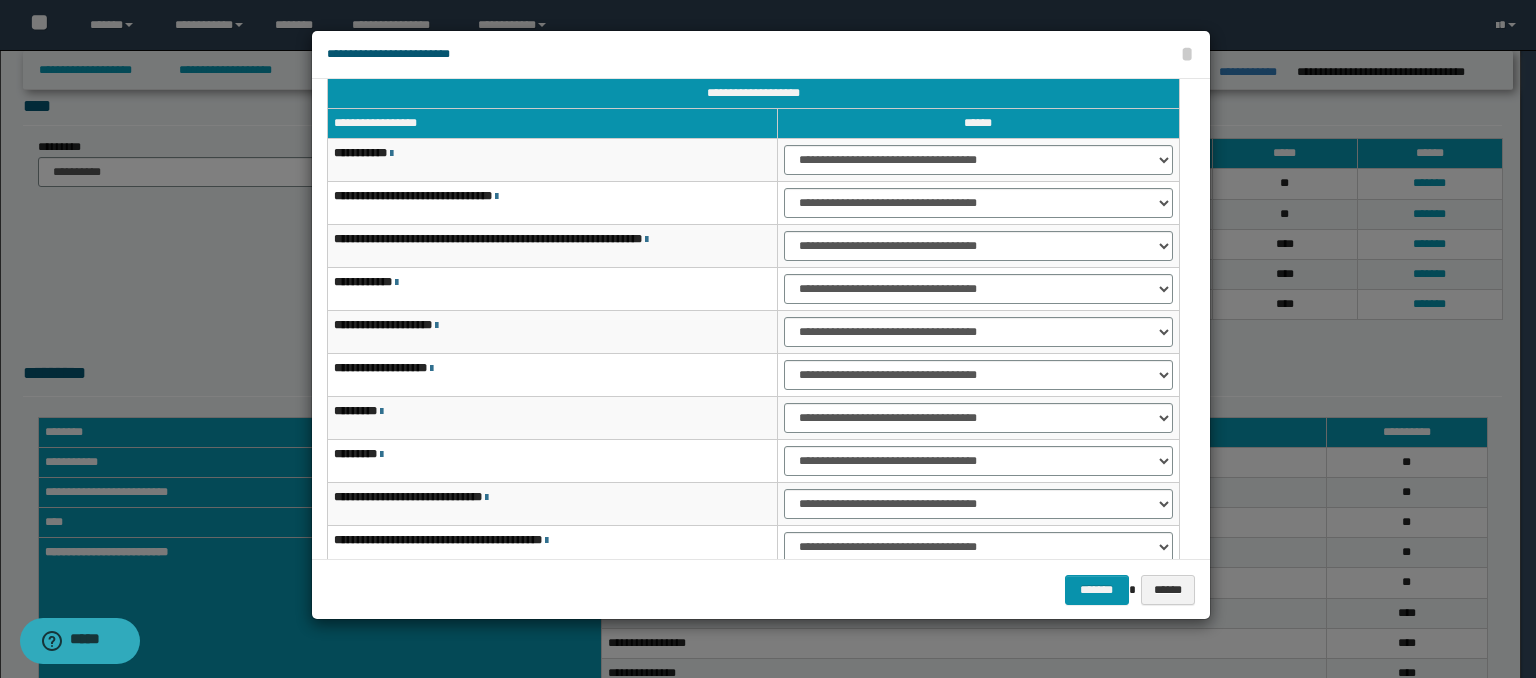 scroll, scrollTop: 0, scrollLeft: 0, axis: both 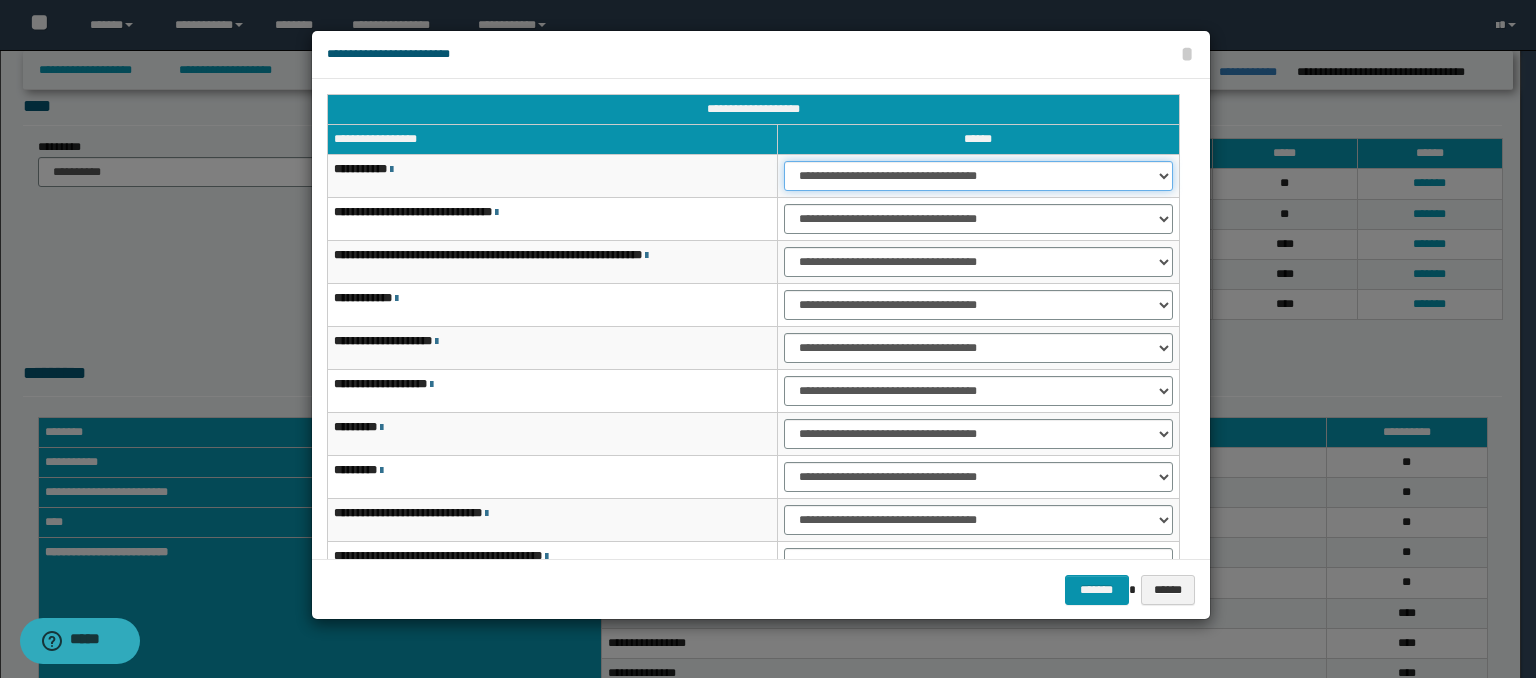 click on "**********" at bounding box center (978, 176) 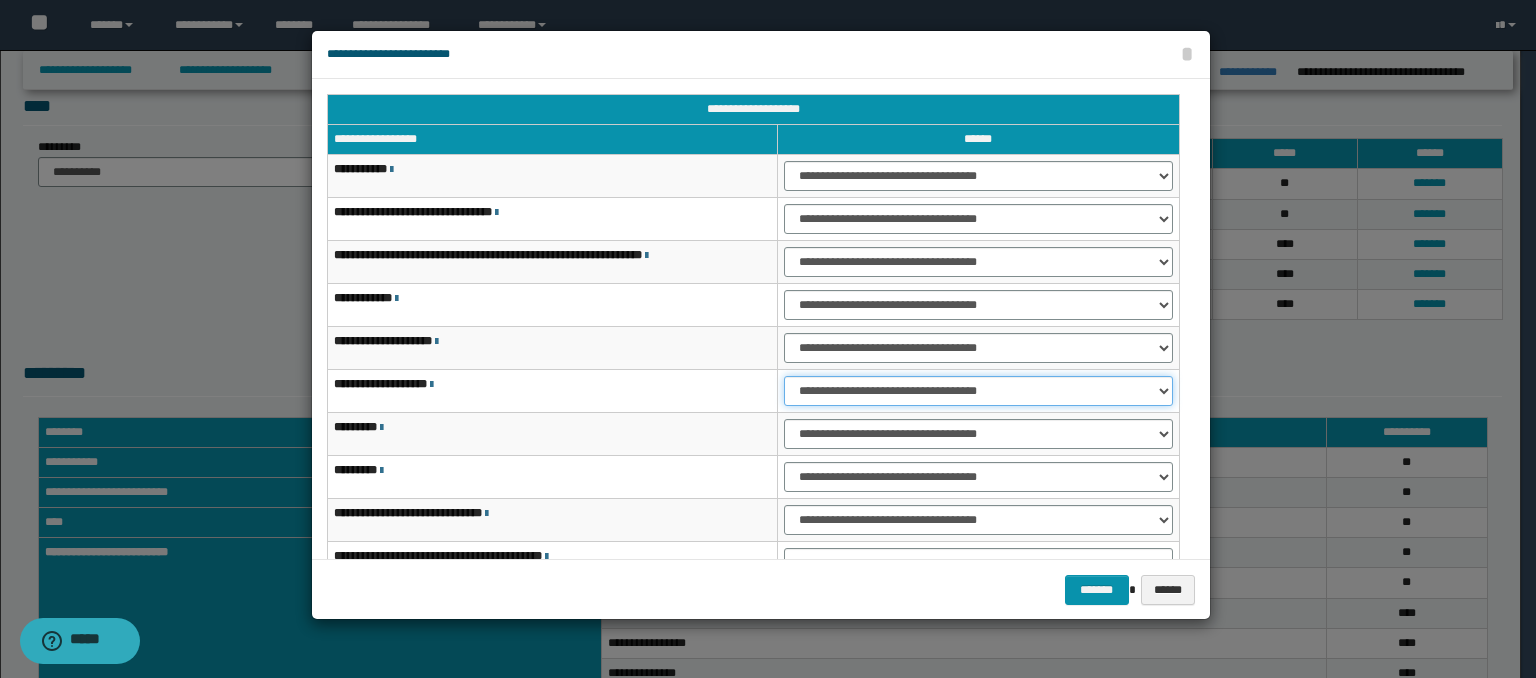 drag, startPoint x: 824, startPoint y: 394, endPoint x: 821, endPoint y: 405, distance: 11.401754 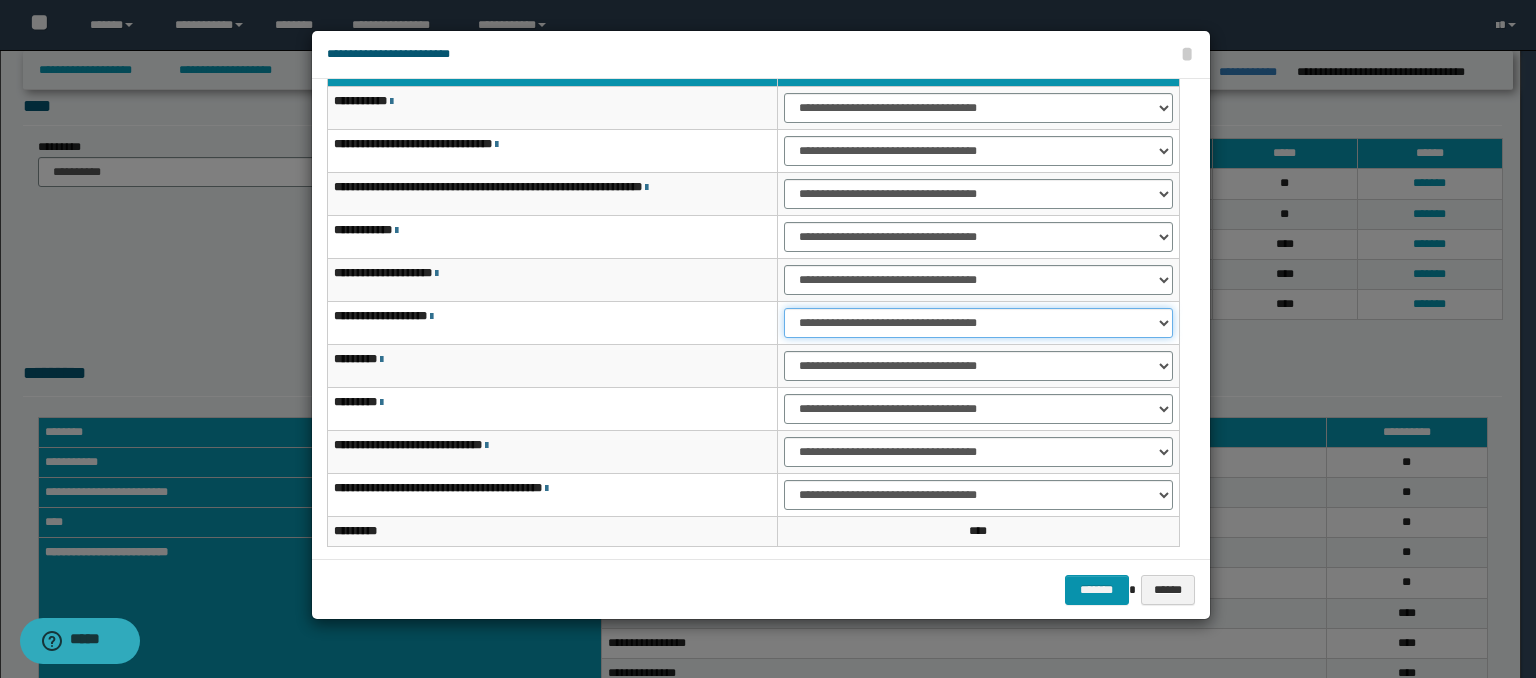 scroll, scrollTop: 118, scrollLeft: 0, axis: vertical 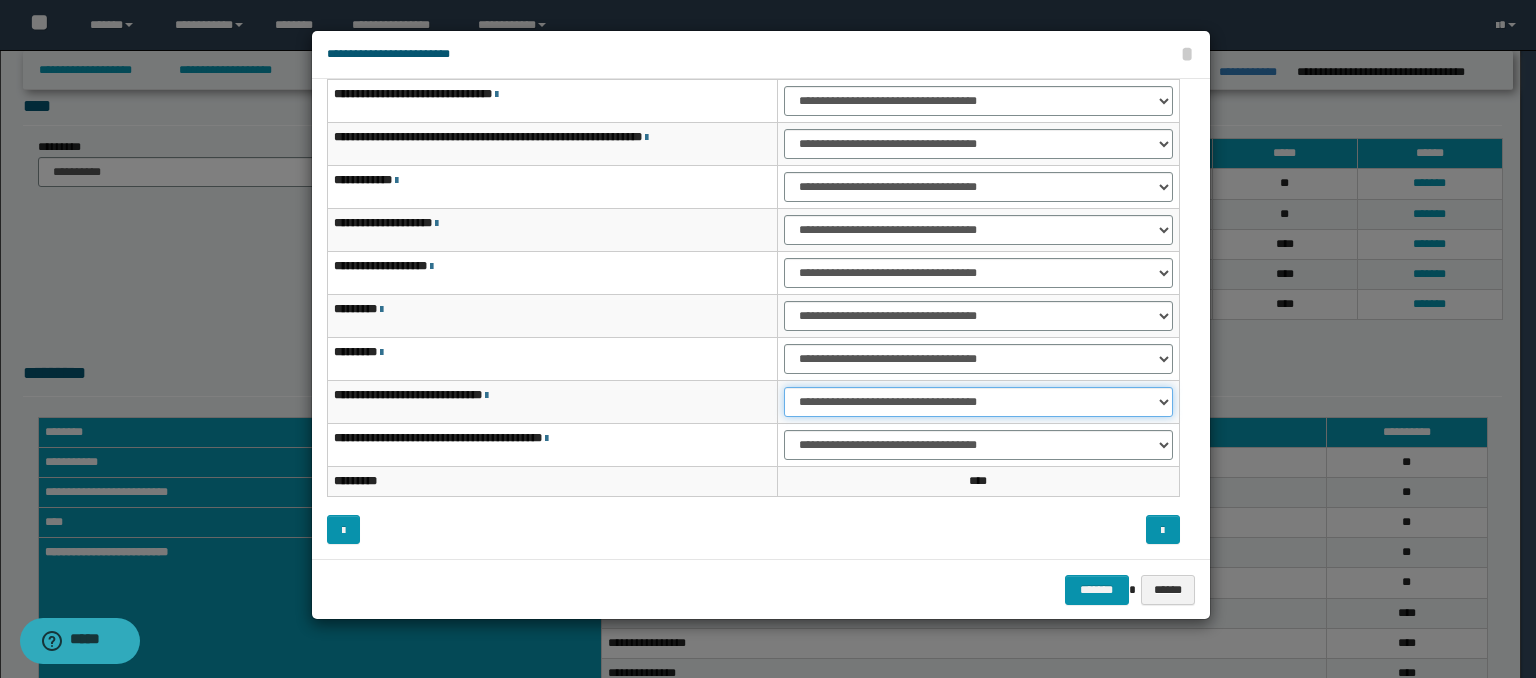 click on "**********" at bounding box center [978, 402] 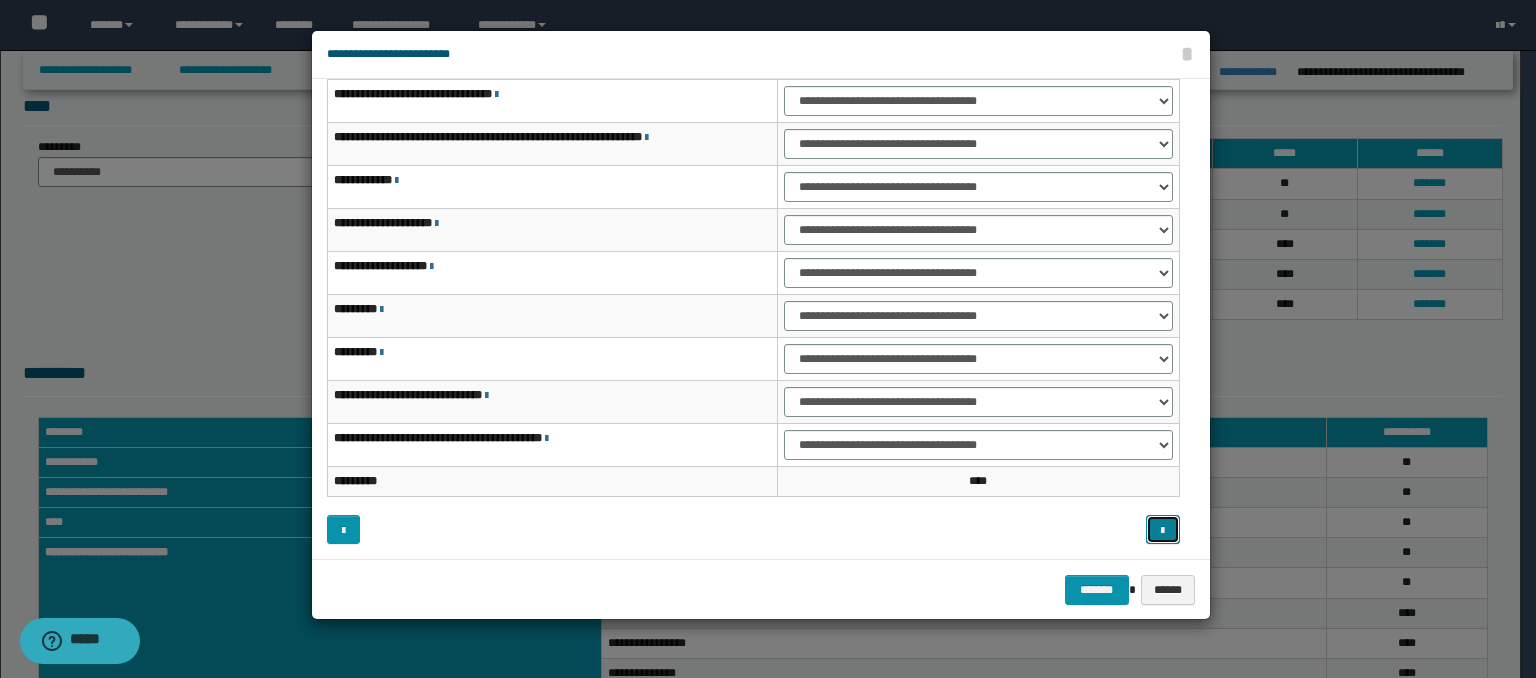 click at bounding box center (1163, 530) 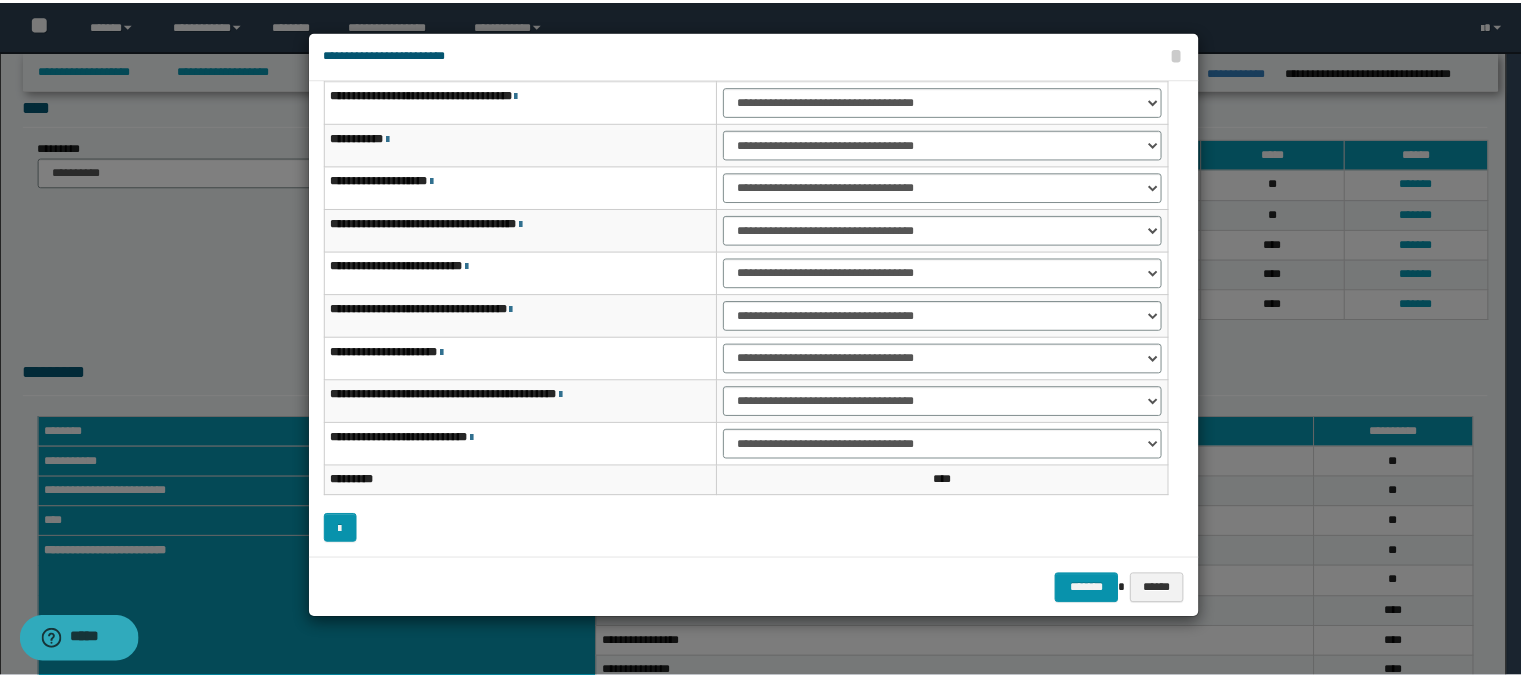 scroll, scrollTop: 0, scrollLeft: 0, axis: both 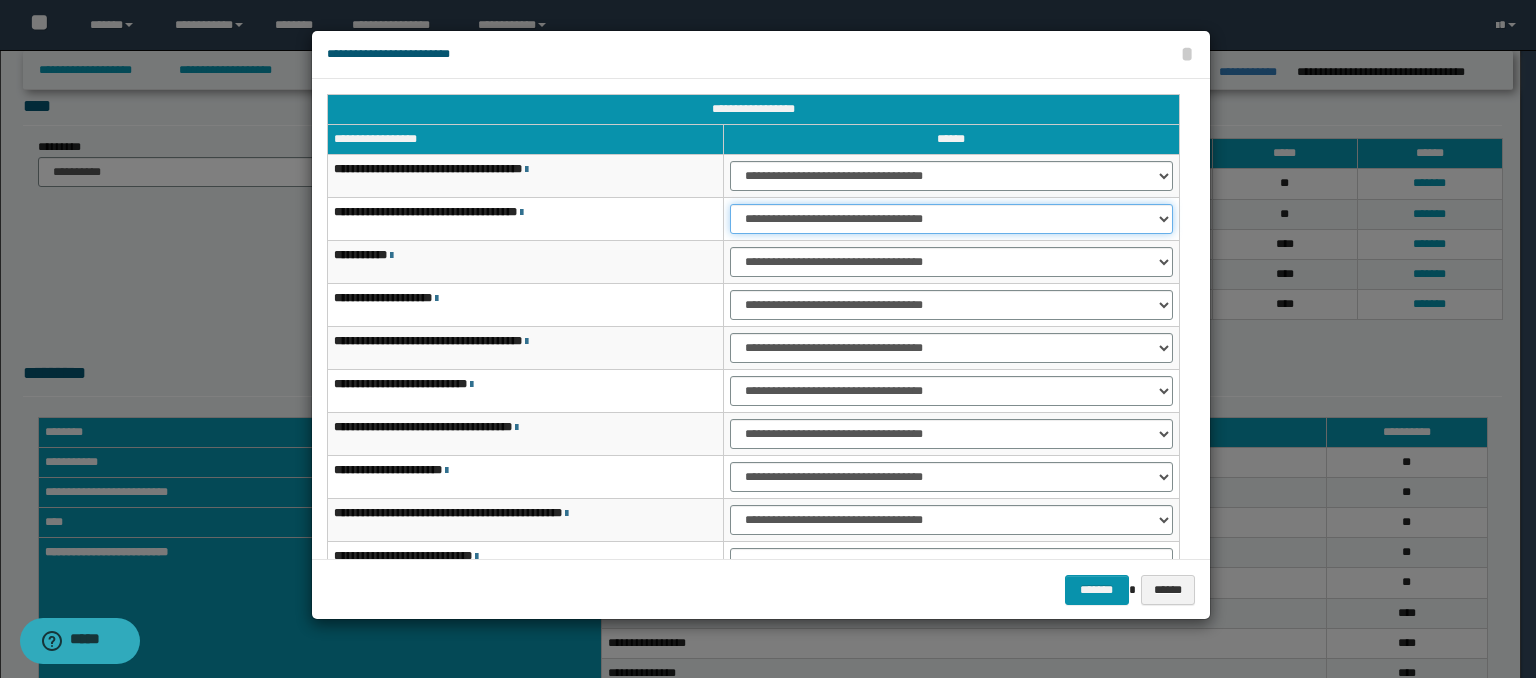 click on "**********" at bounding box center (951, 219) 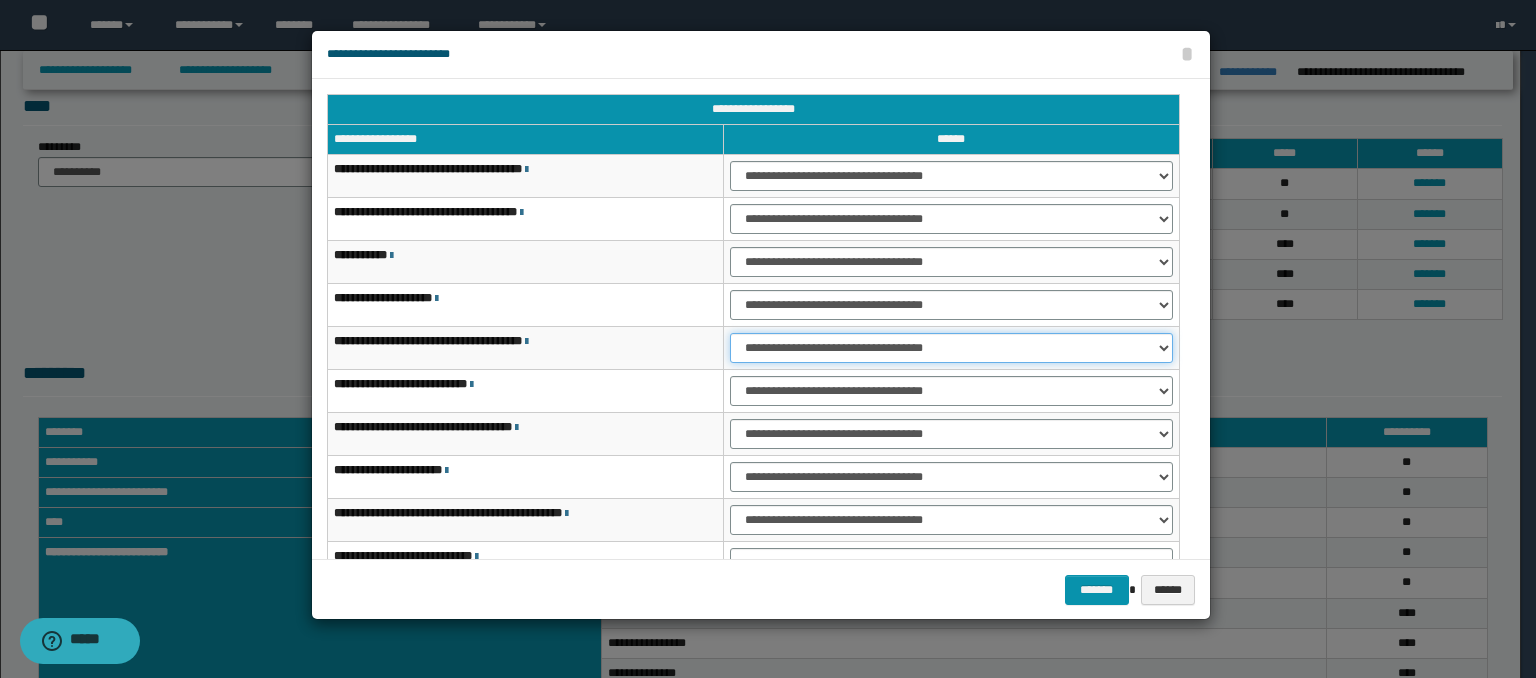 click on "**********" at bounding box center [951, 348] 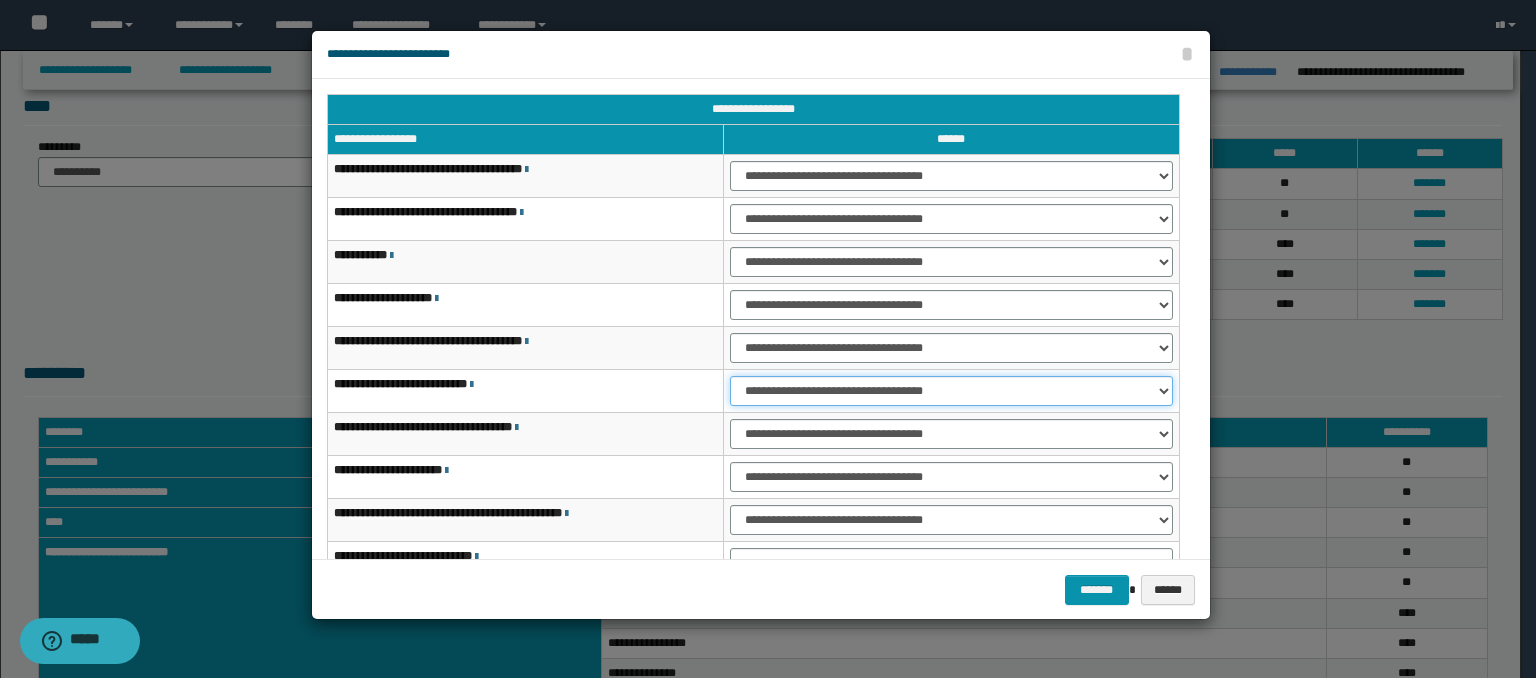click on "**********" at bounding box center [951, 391] 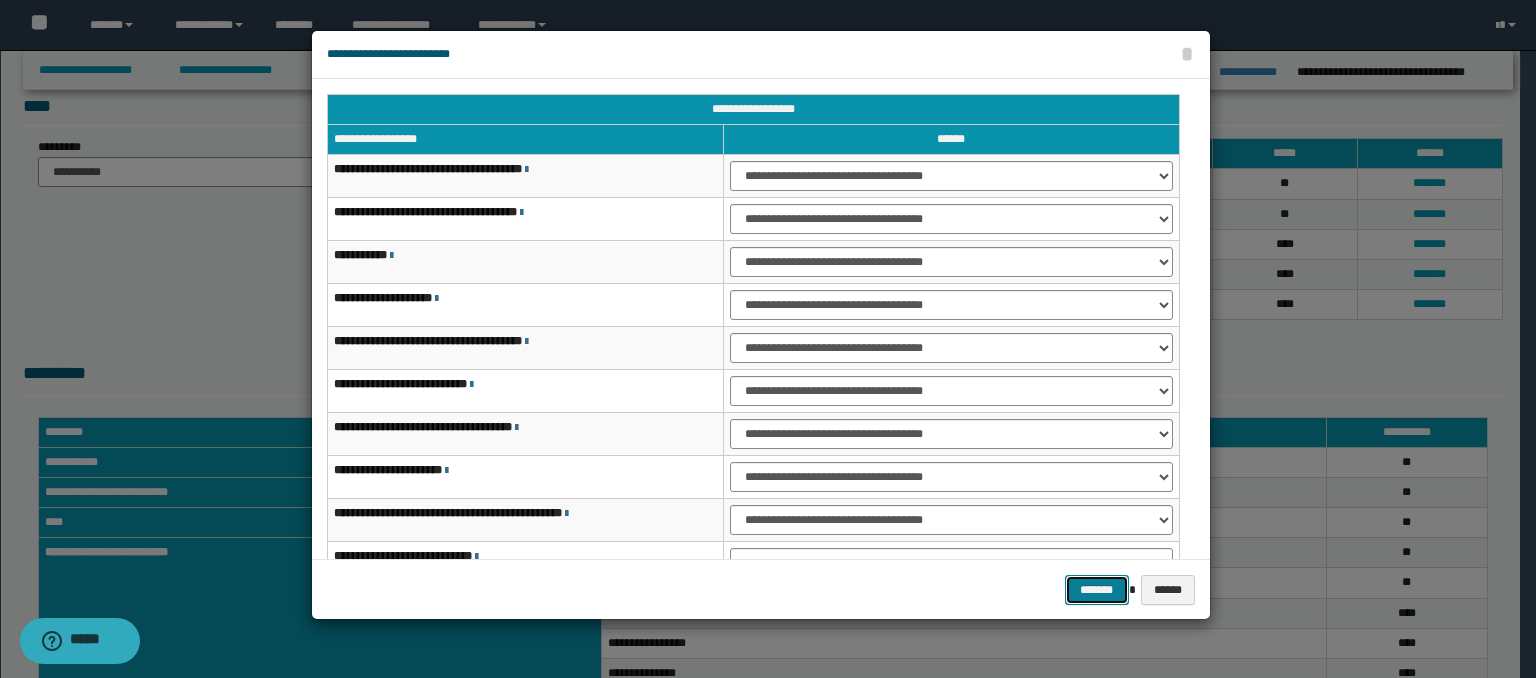 click on "*******" at bounding box center [1097, 590] 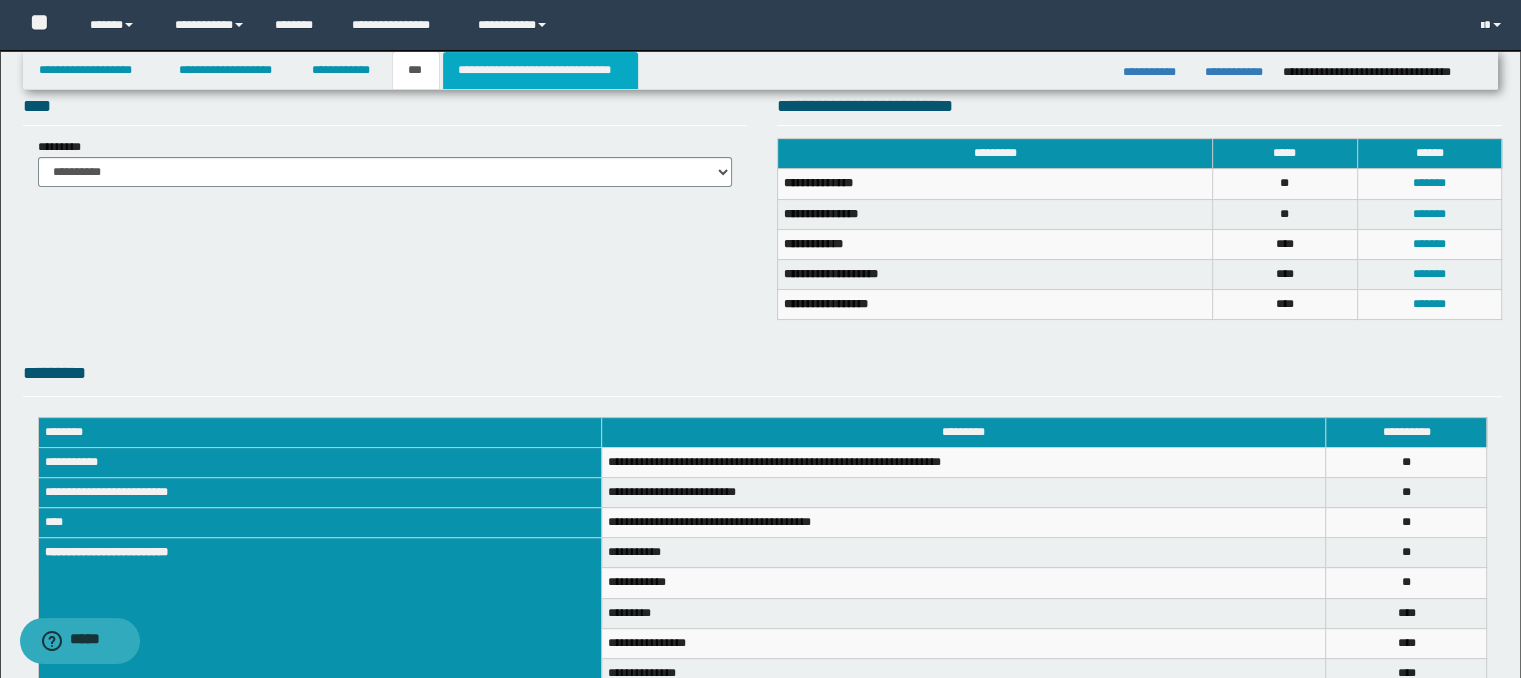 click on "**********" at bounding box center [540, 70] 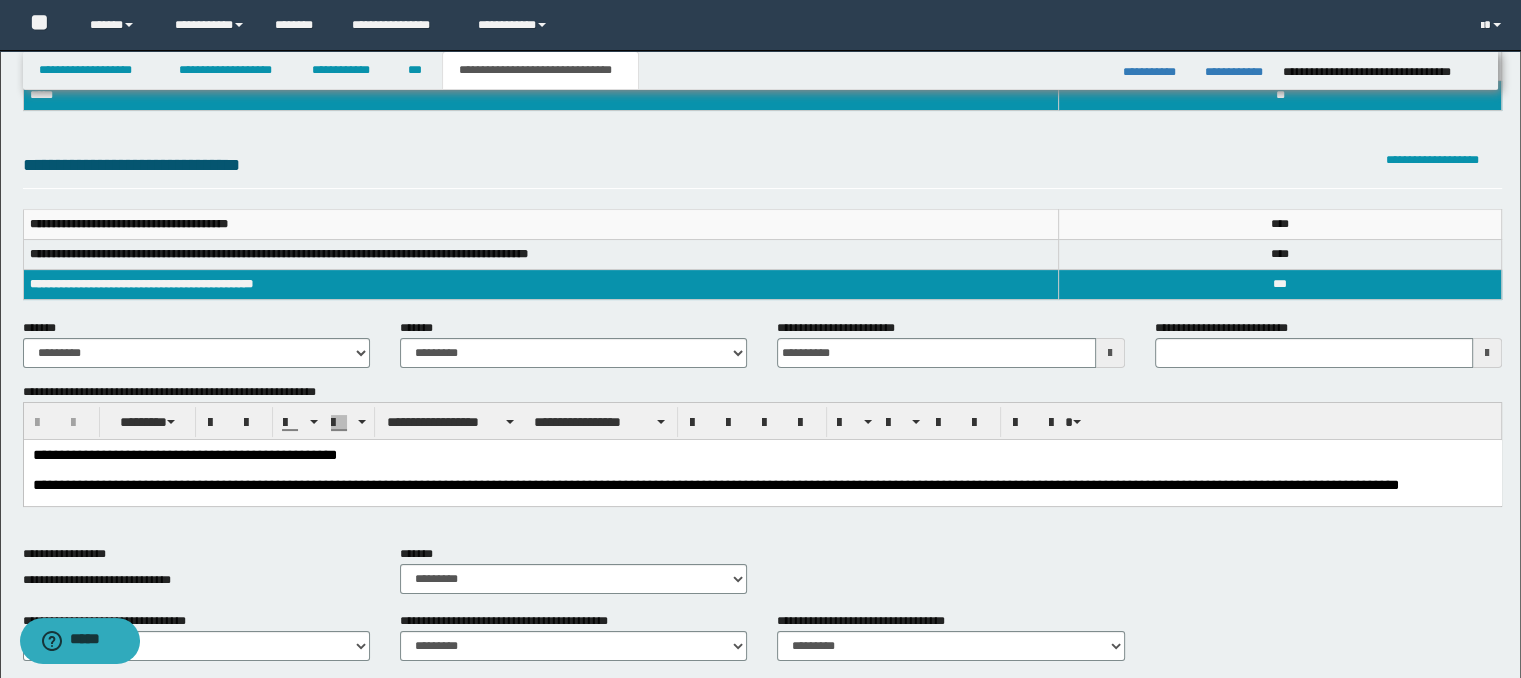 scroll, scrollTop: 0, scrollLeft: 0, axis: both 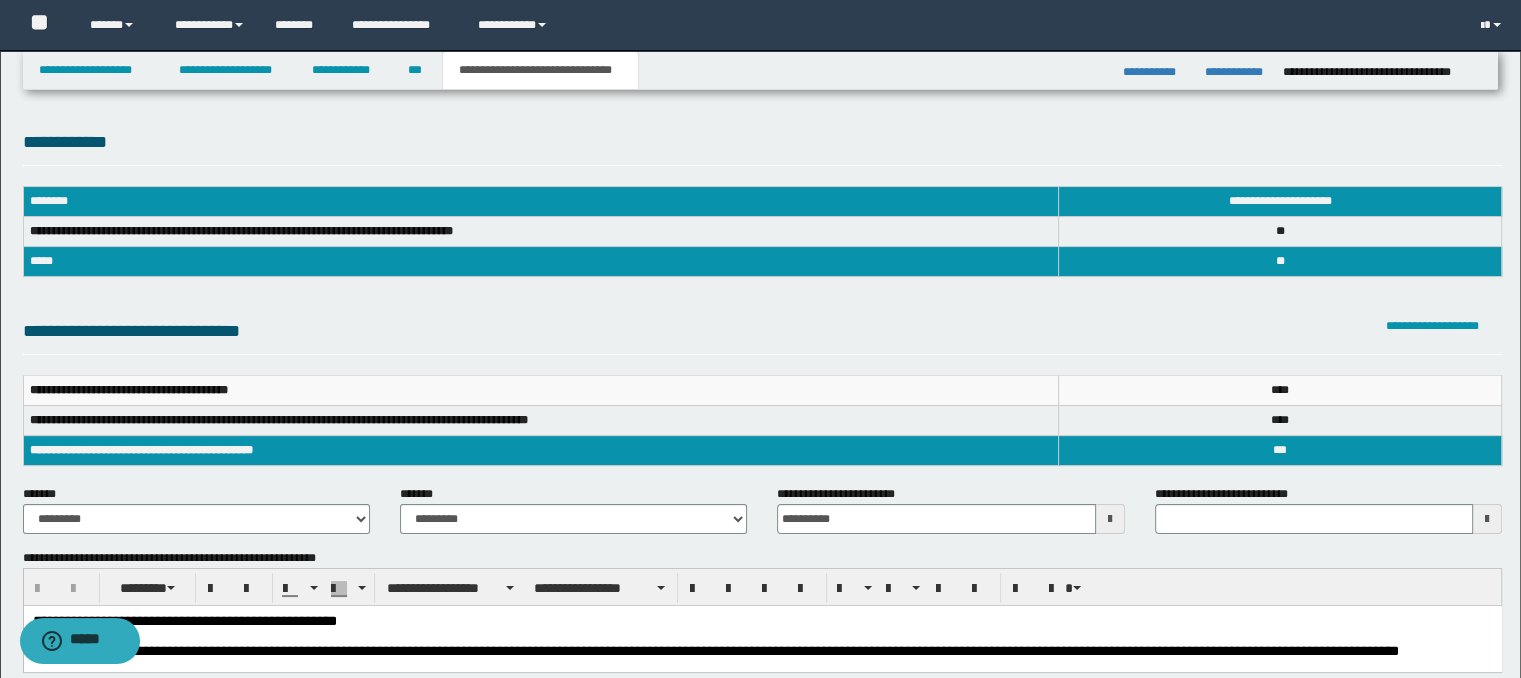 click on "*** *
*" at bounding box center [1280, 420] 